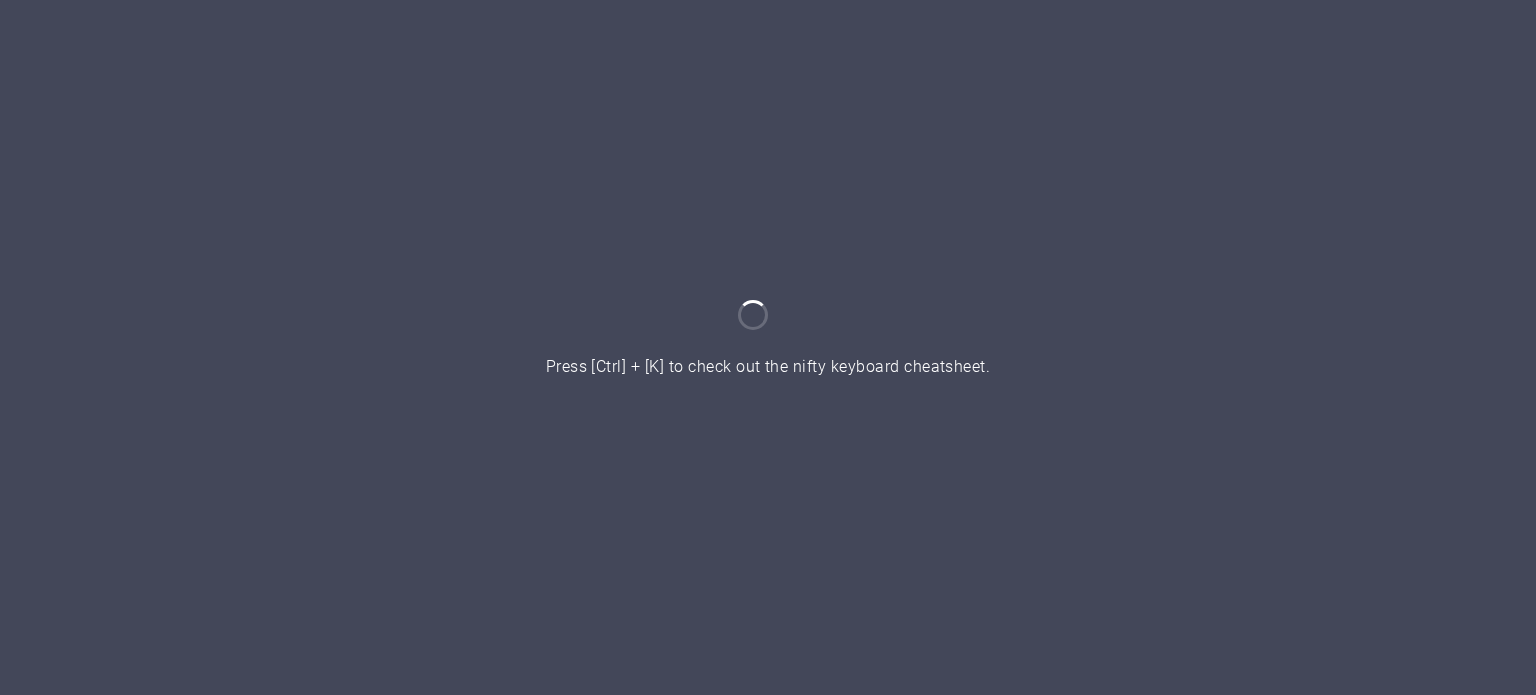 scroll, scrollTop: 0, scrollLeft: 0, axis: both 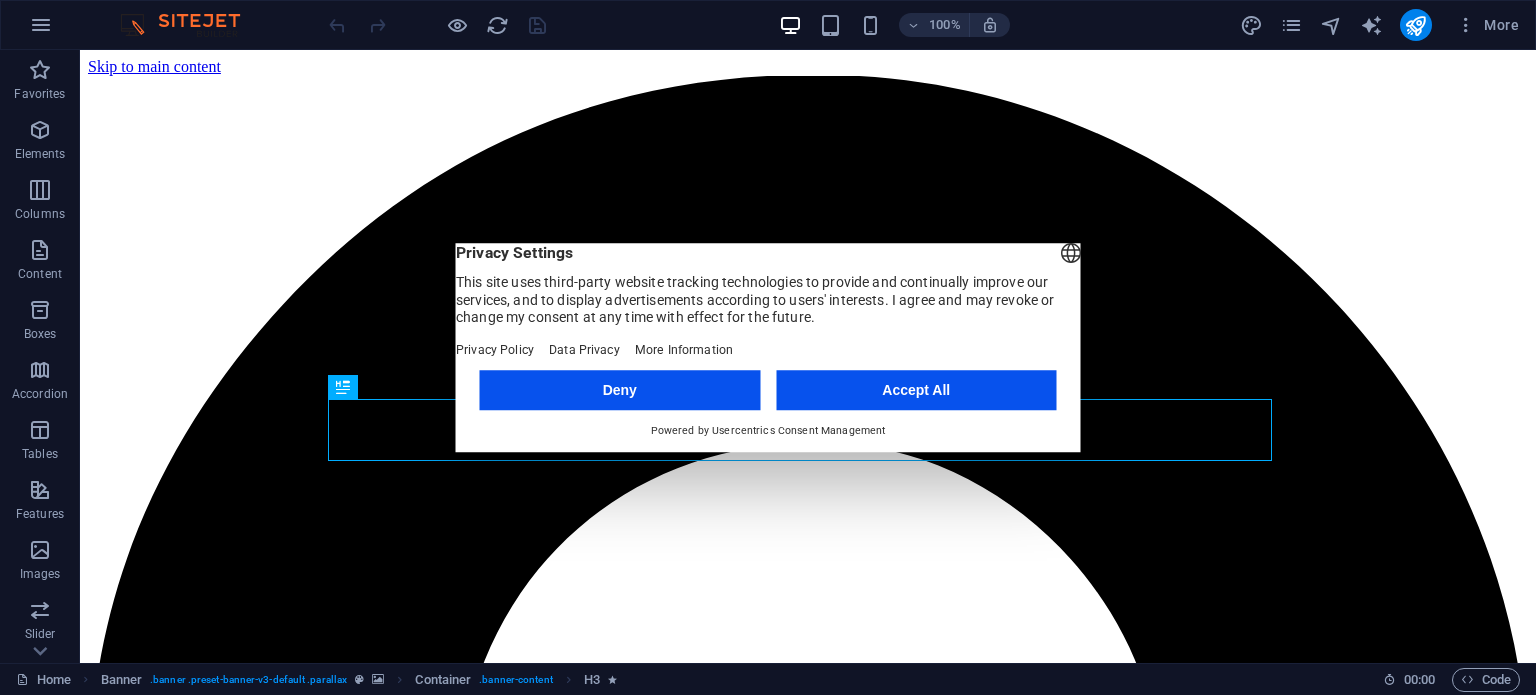 click on "Accept All" at bounding box center (916, 390) 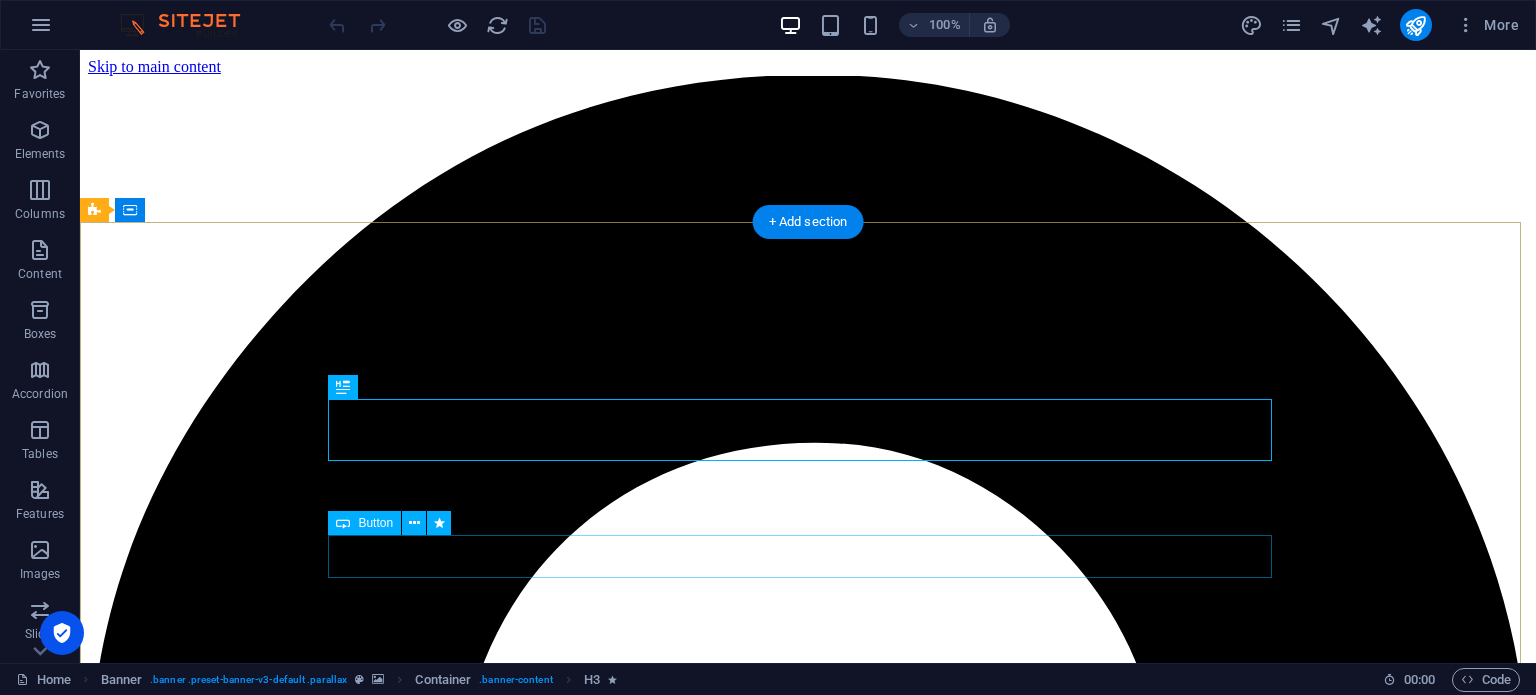 click on "CONTINUE" at bounding box center (808, 6214) 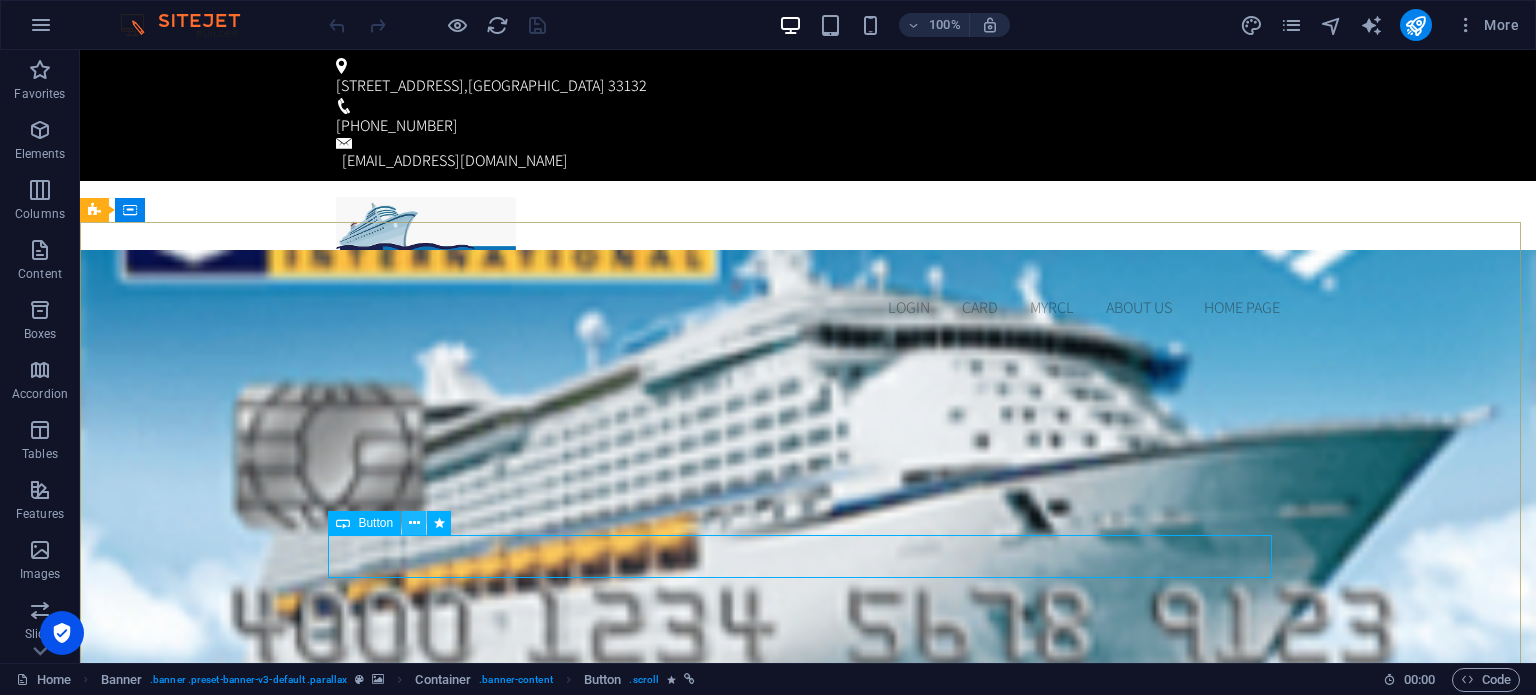 click at bounding box center [414, 523] 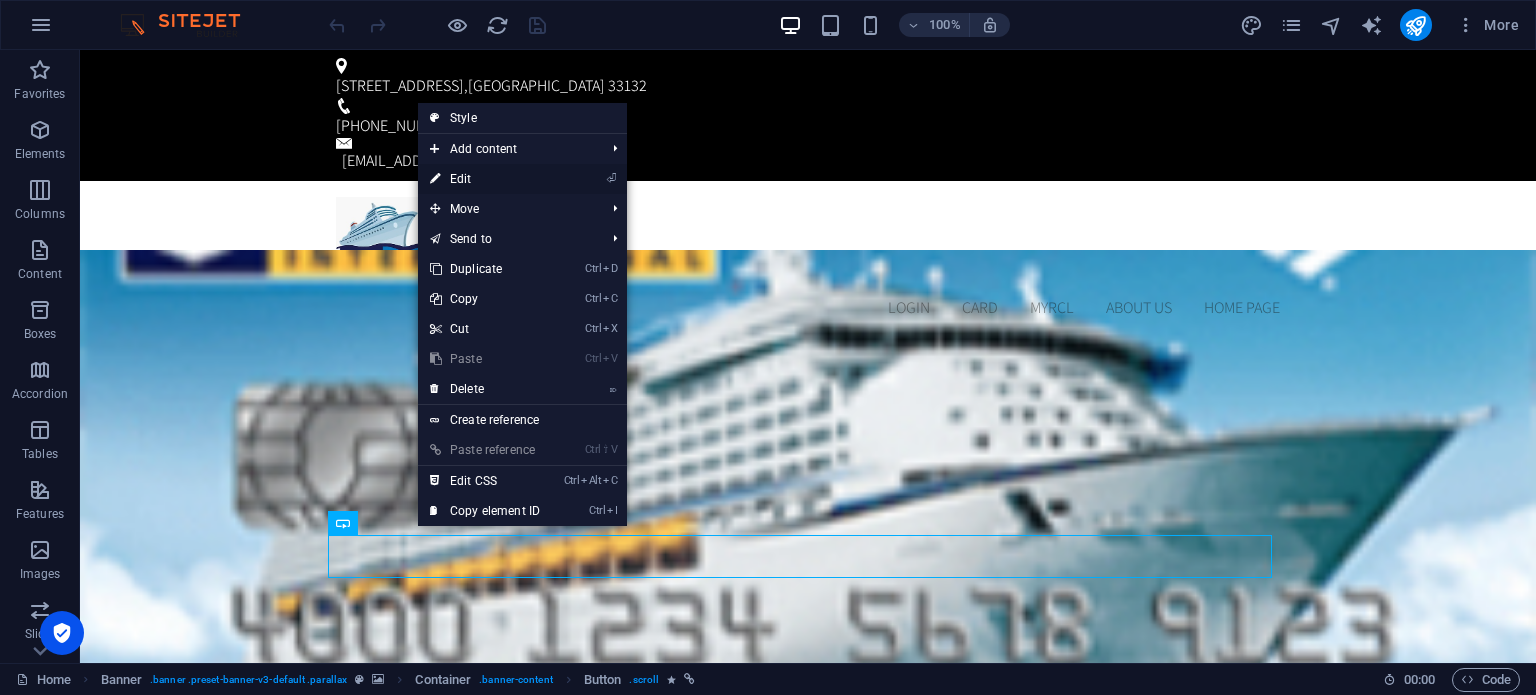 click on "⏎  Edit" at bounding box center (485, 179) 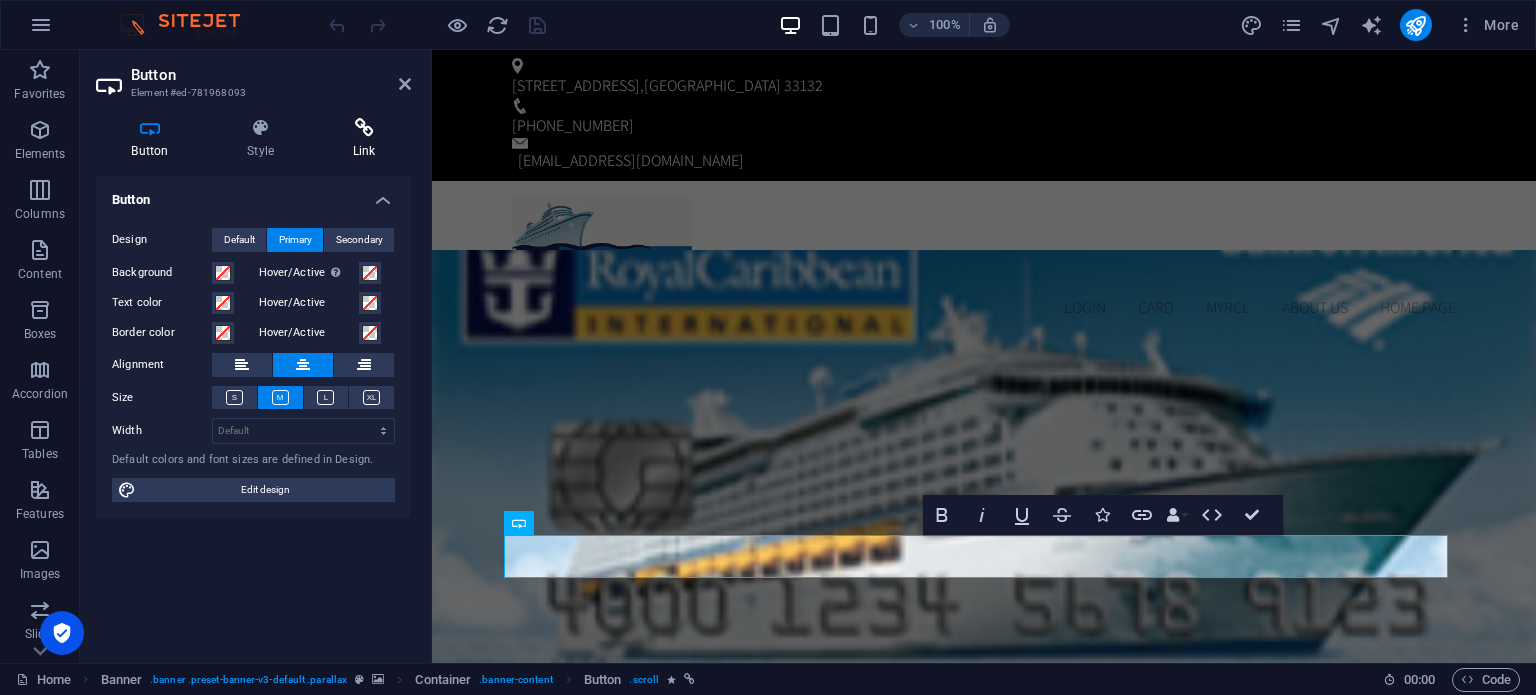 click on "Link" at bounding box center [364, 139] 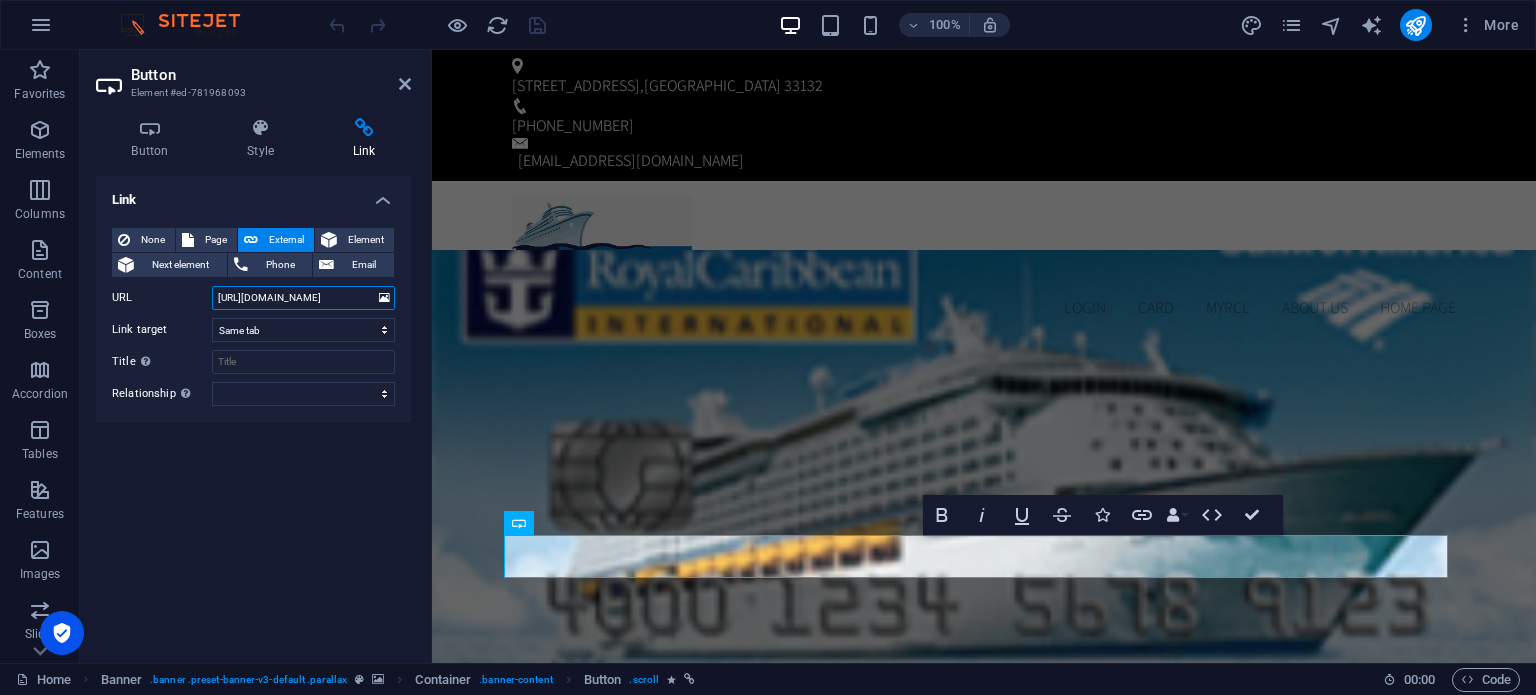 click on "[URL][DOMAIN_NAME]" at bounding box center [303, 298] 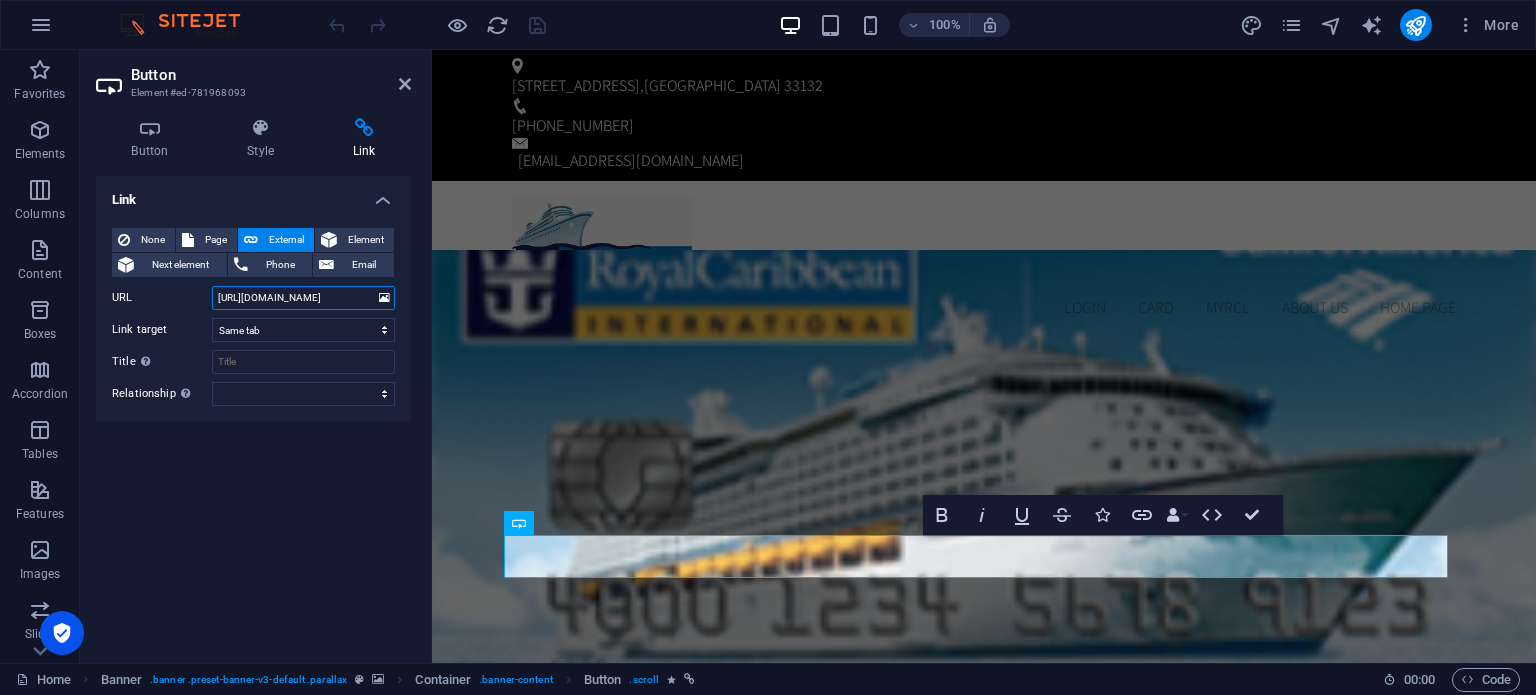 scroll, scrollTop: 0, scrollLeft: 18, axis: horizontal 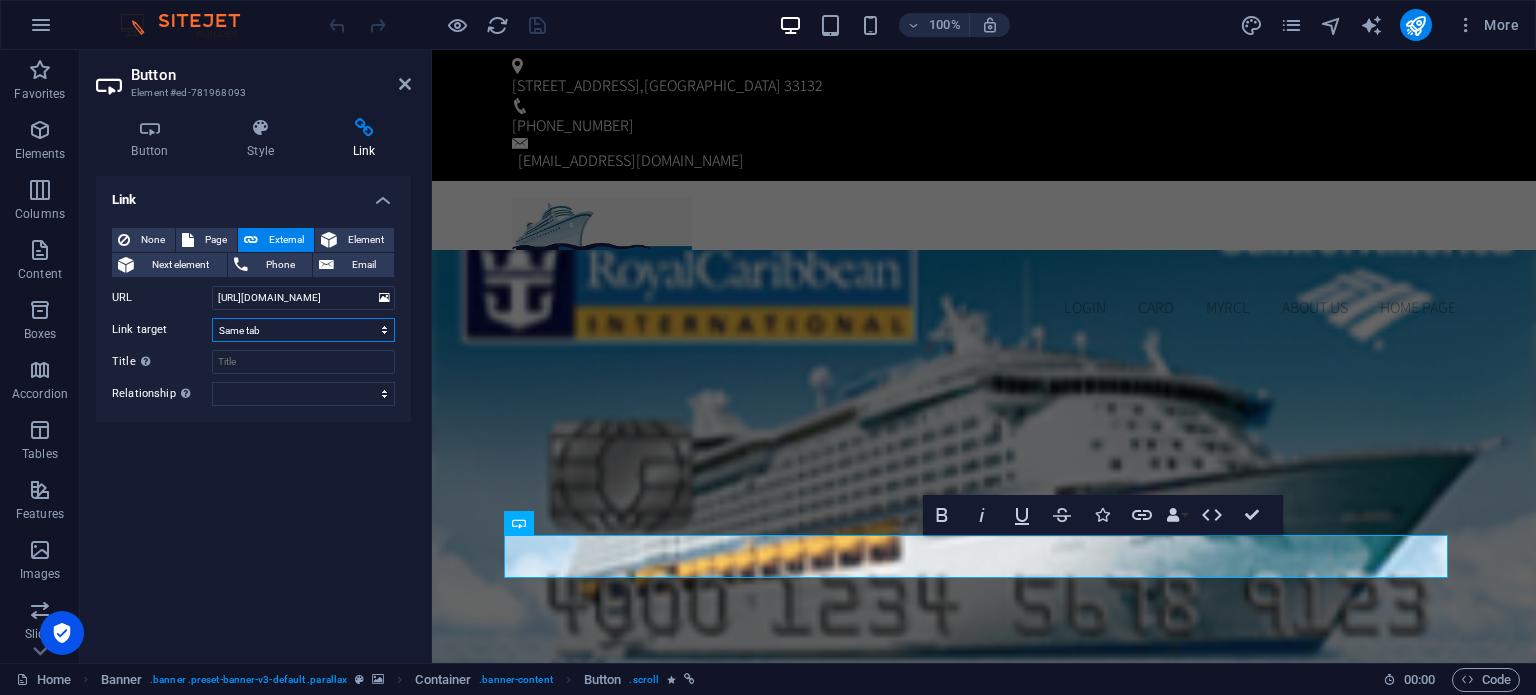 click on "New tab Same tab Overlay" at bounding box center [303, 330] 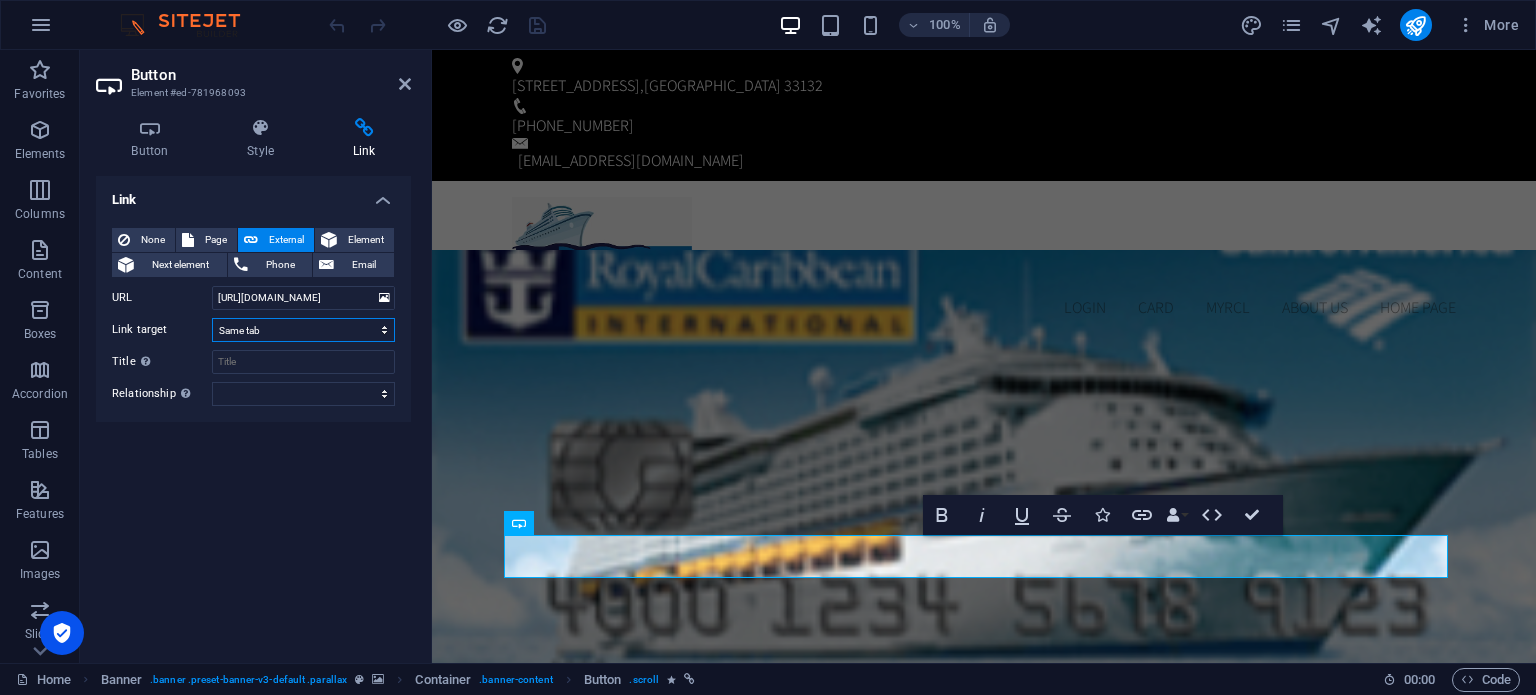 select on "blank" 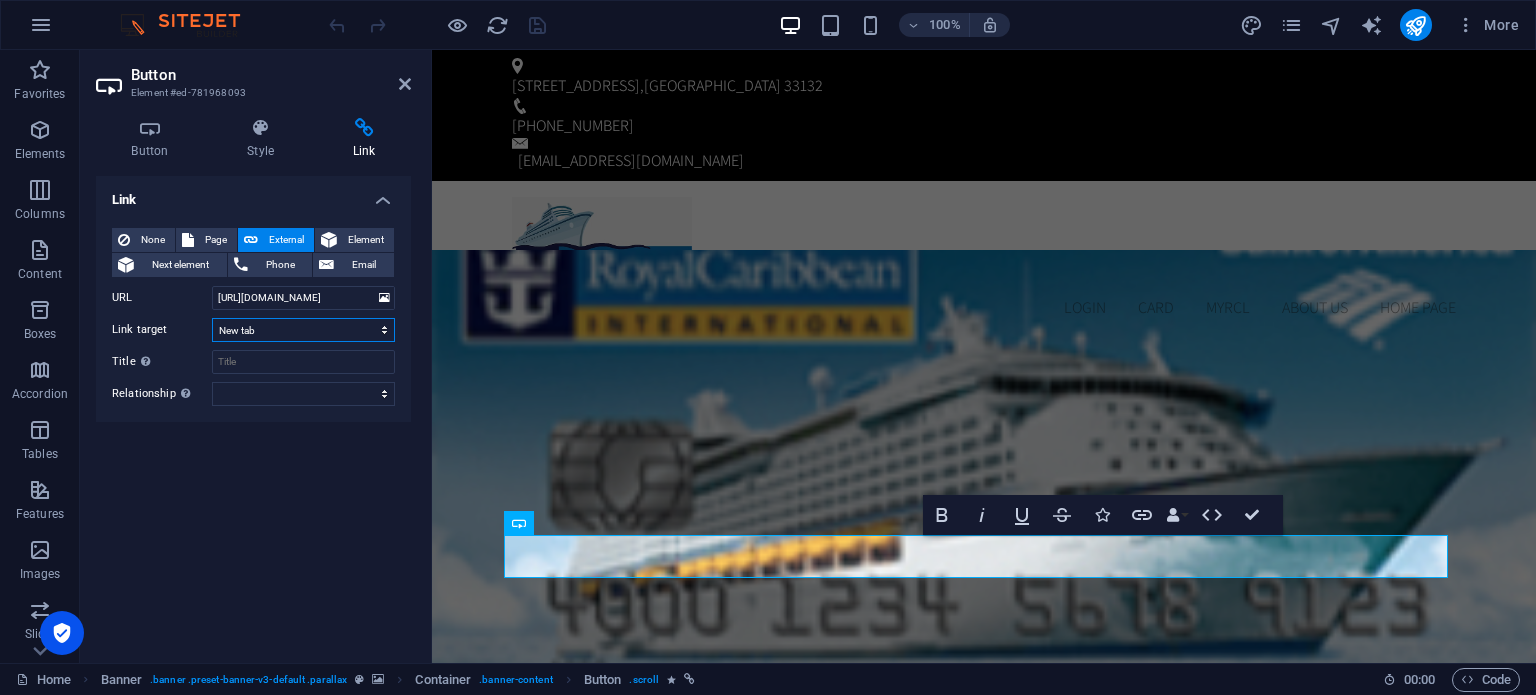 click on "New tab Same tab Overlay" at bounding box center (303, 330) 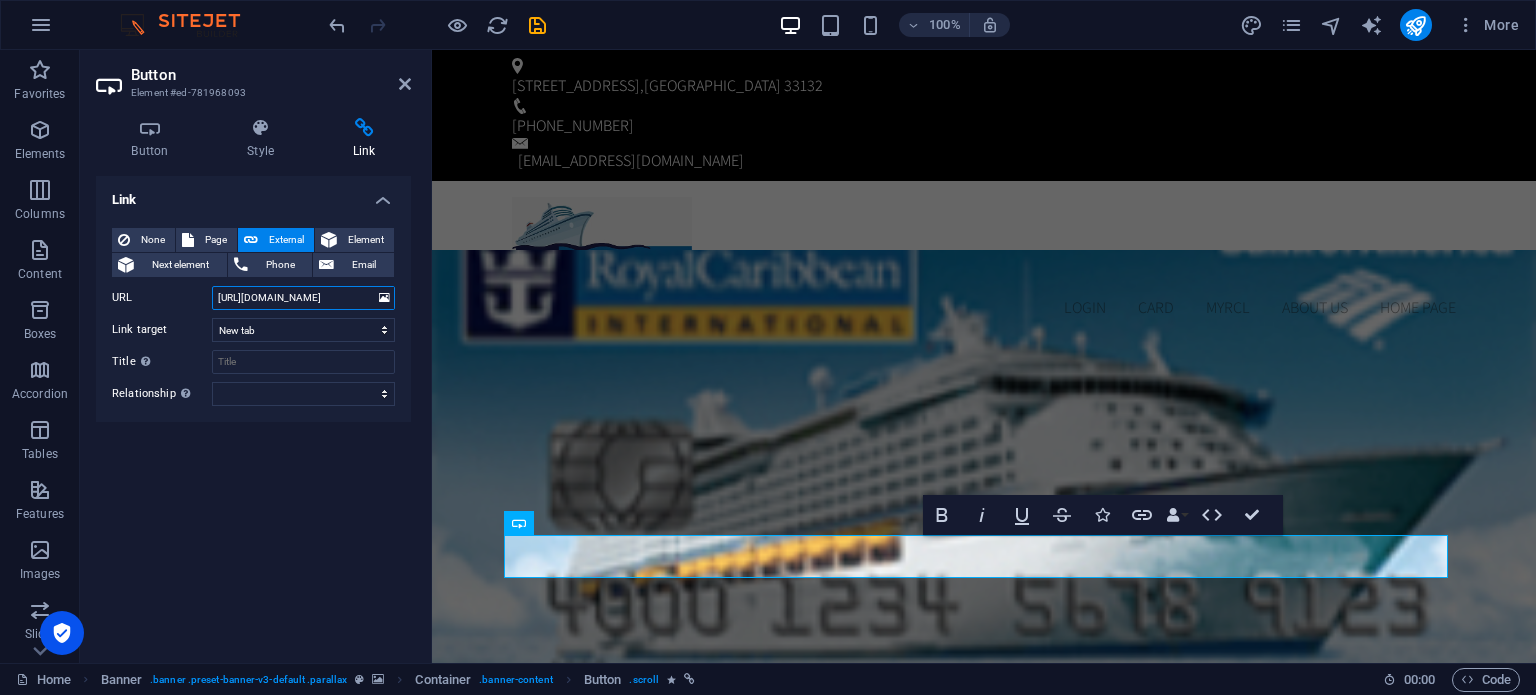 click on "[URL][DOMAIN_NAME]" at bounding box center [303, 298] 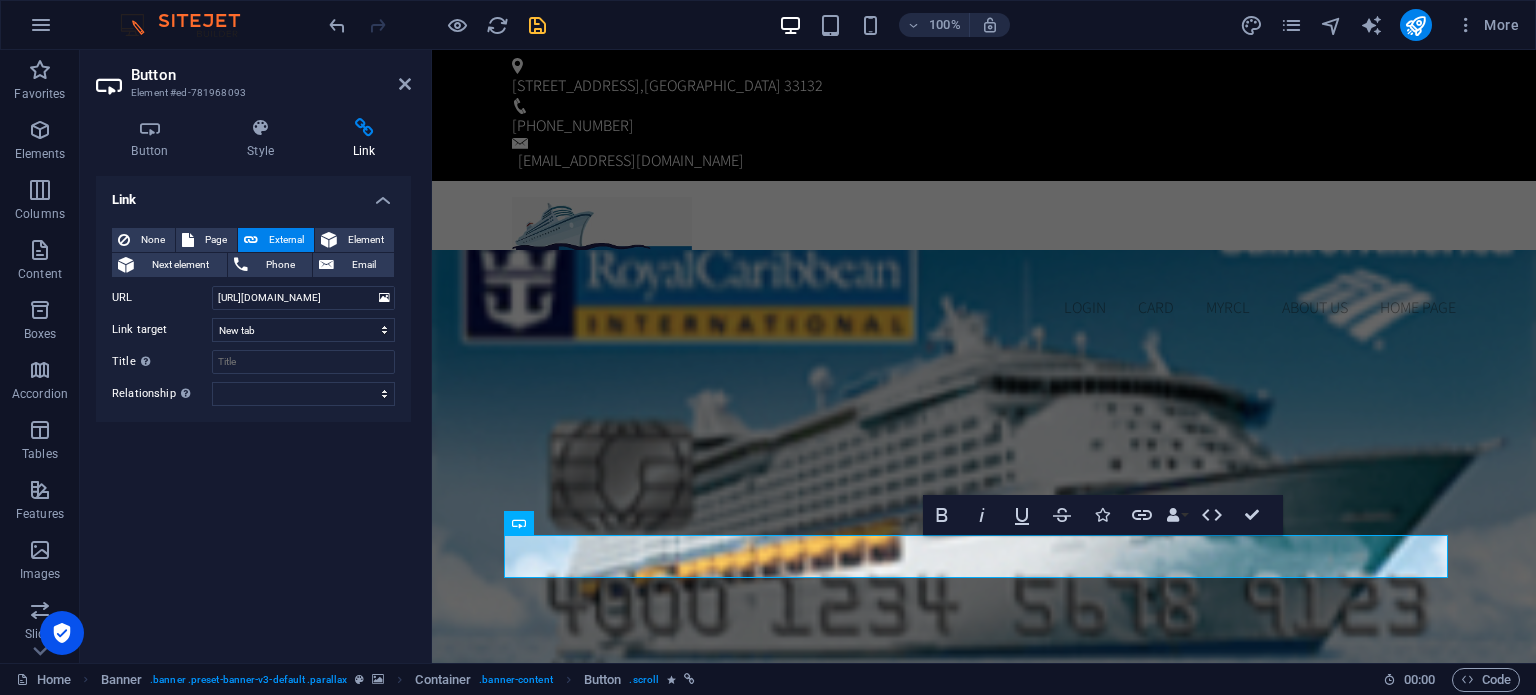 click at bounding box center (537, 25) 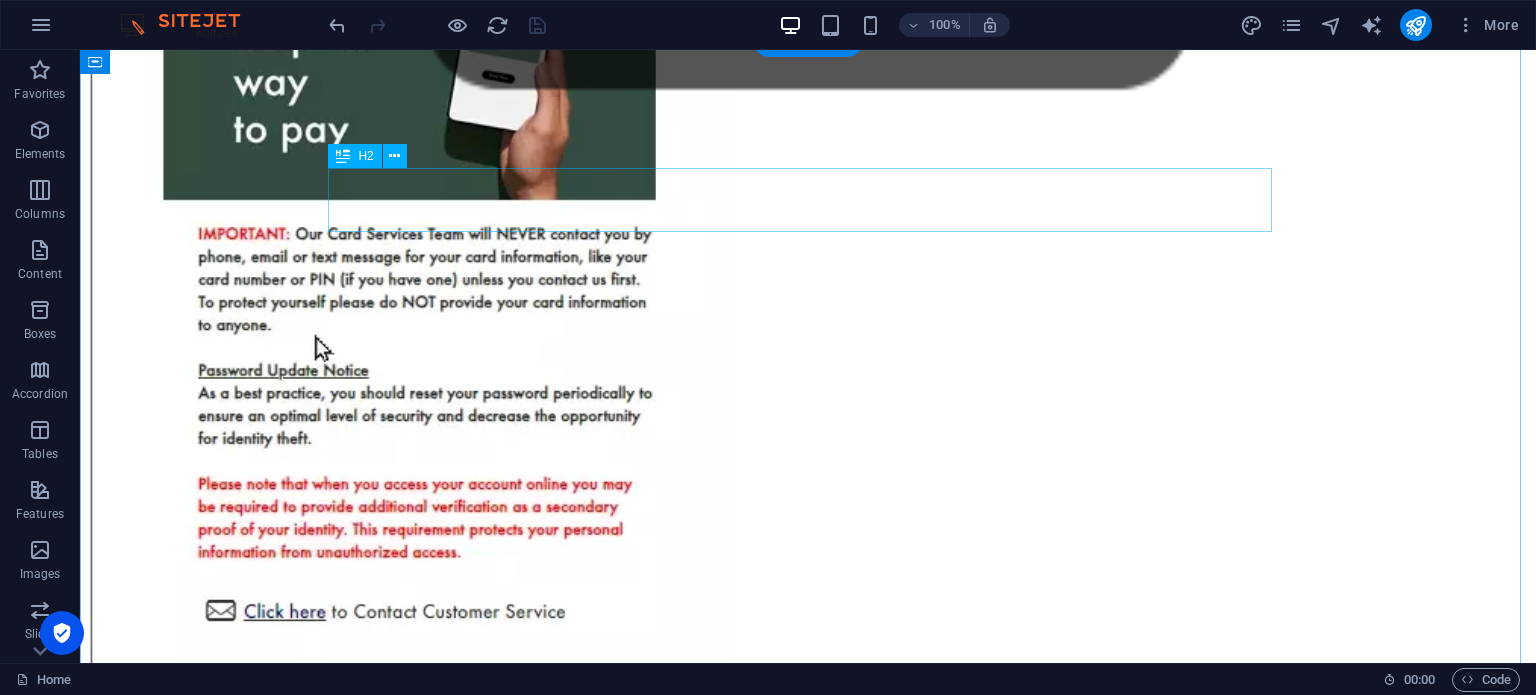 scroll, scrollTop: 4500, scrollLeft: 0, axis: vertical 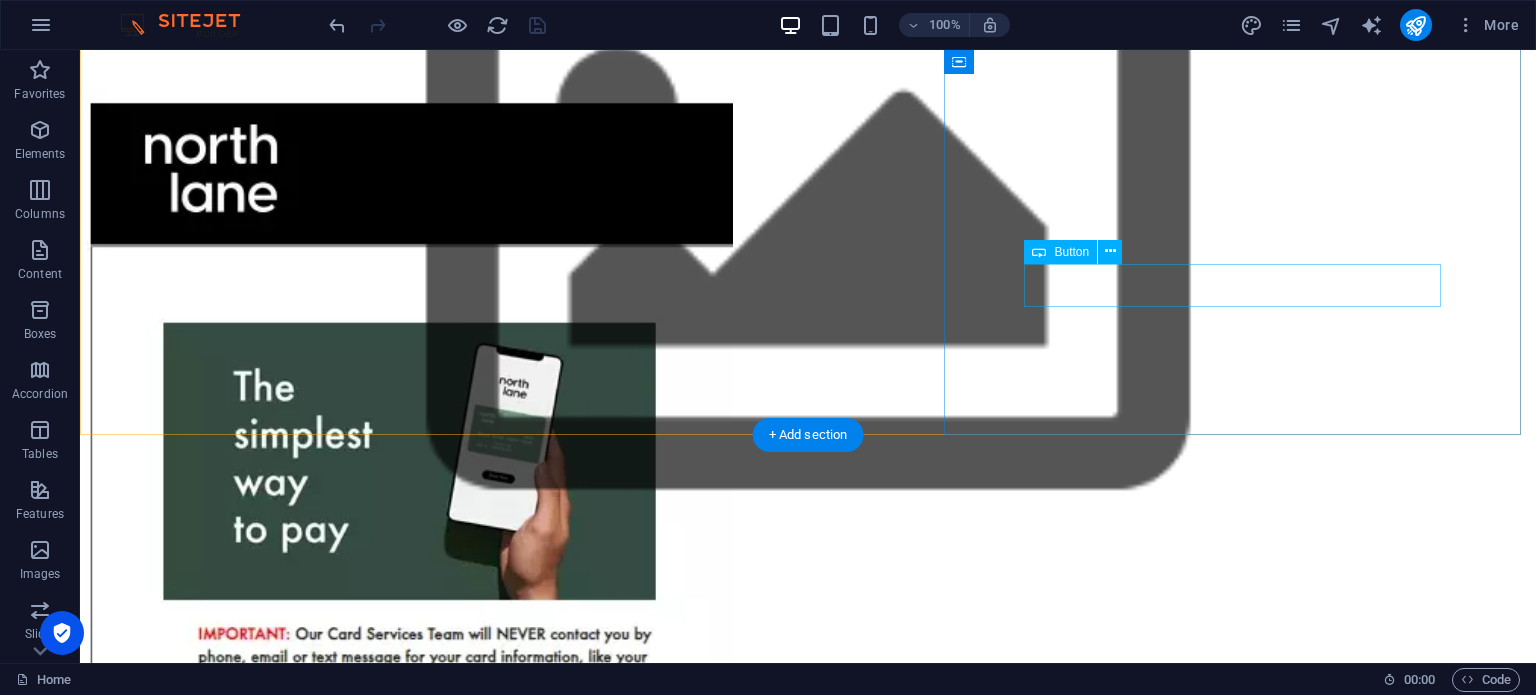 click on "Contact us now" at bounding box center [808, 3513] 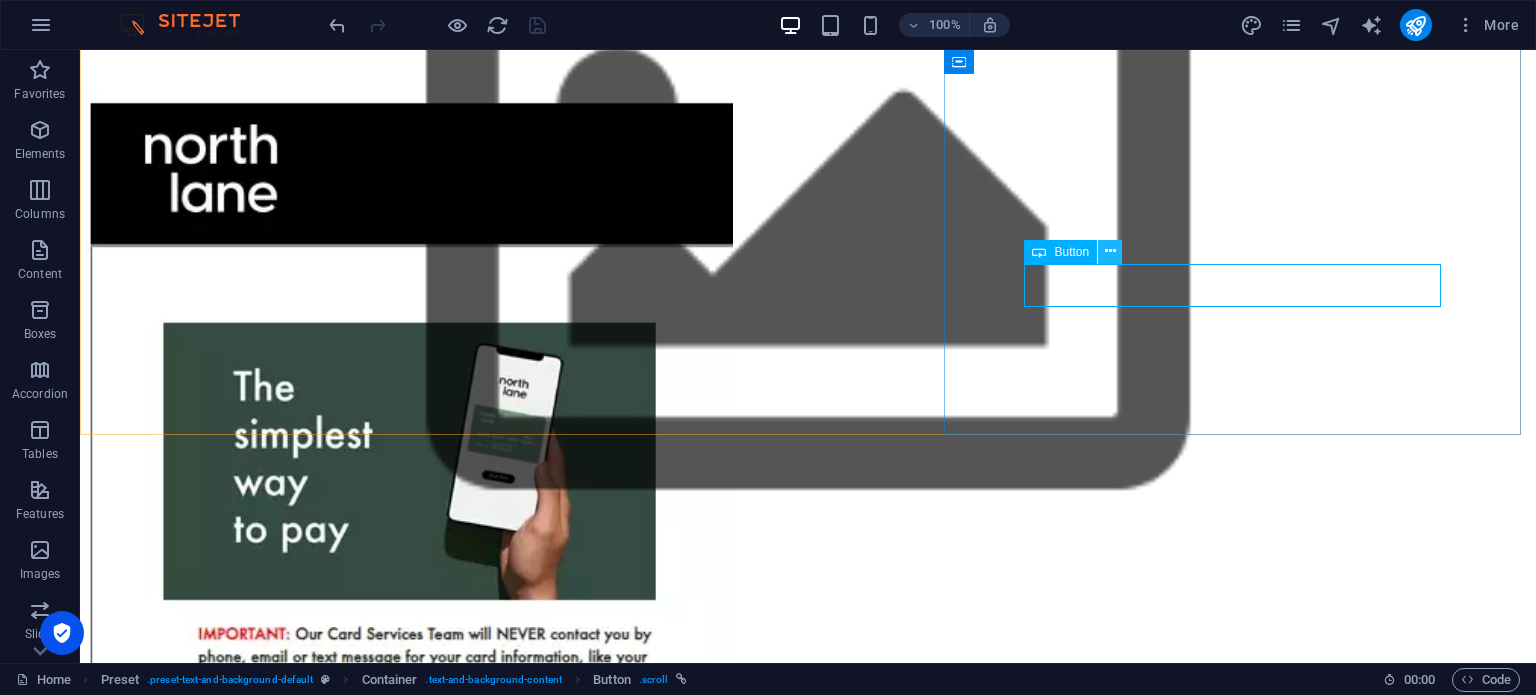 click at bounding box center [1110, 251] 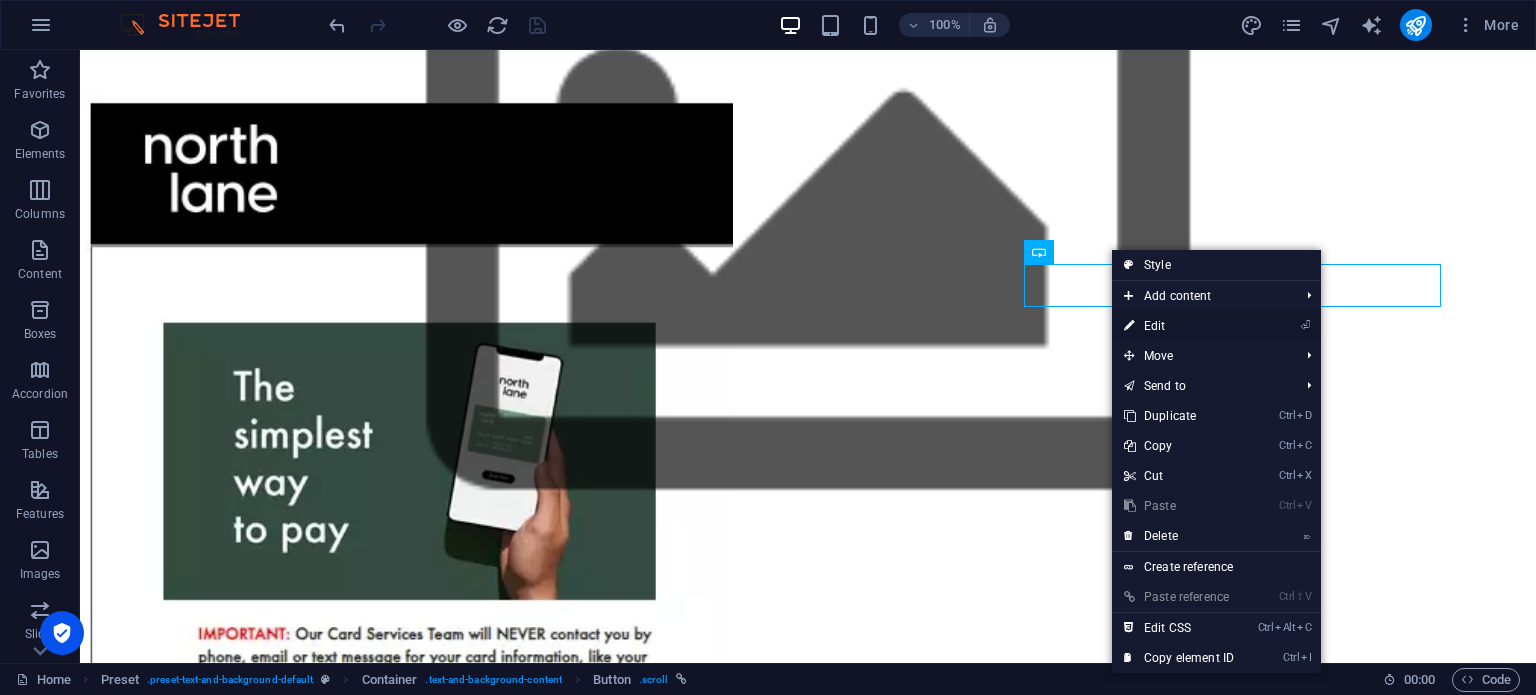 click on "⏎  Edit" at bounding box center (1179, 326) 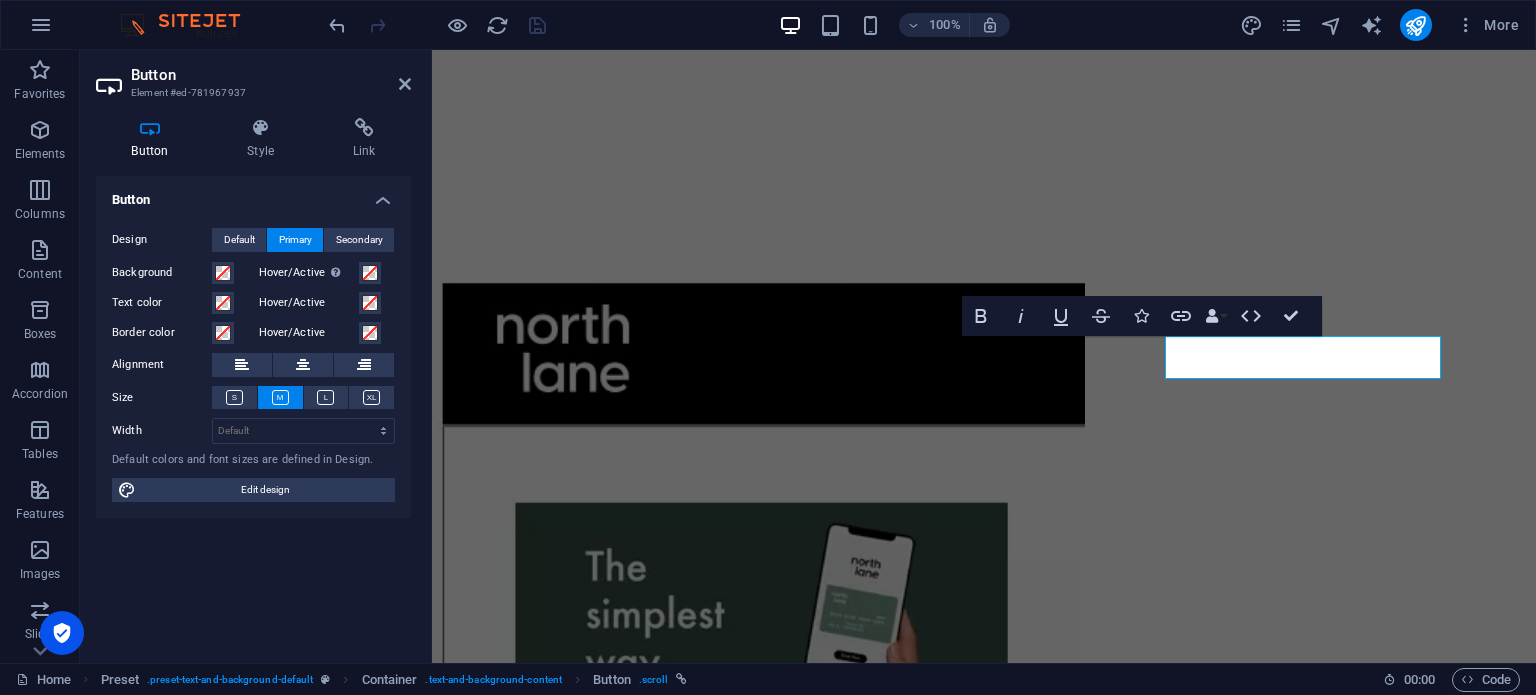 scroll, scrollTop: 4956, scrollLeft: 0, axis: vertical 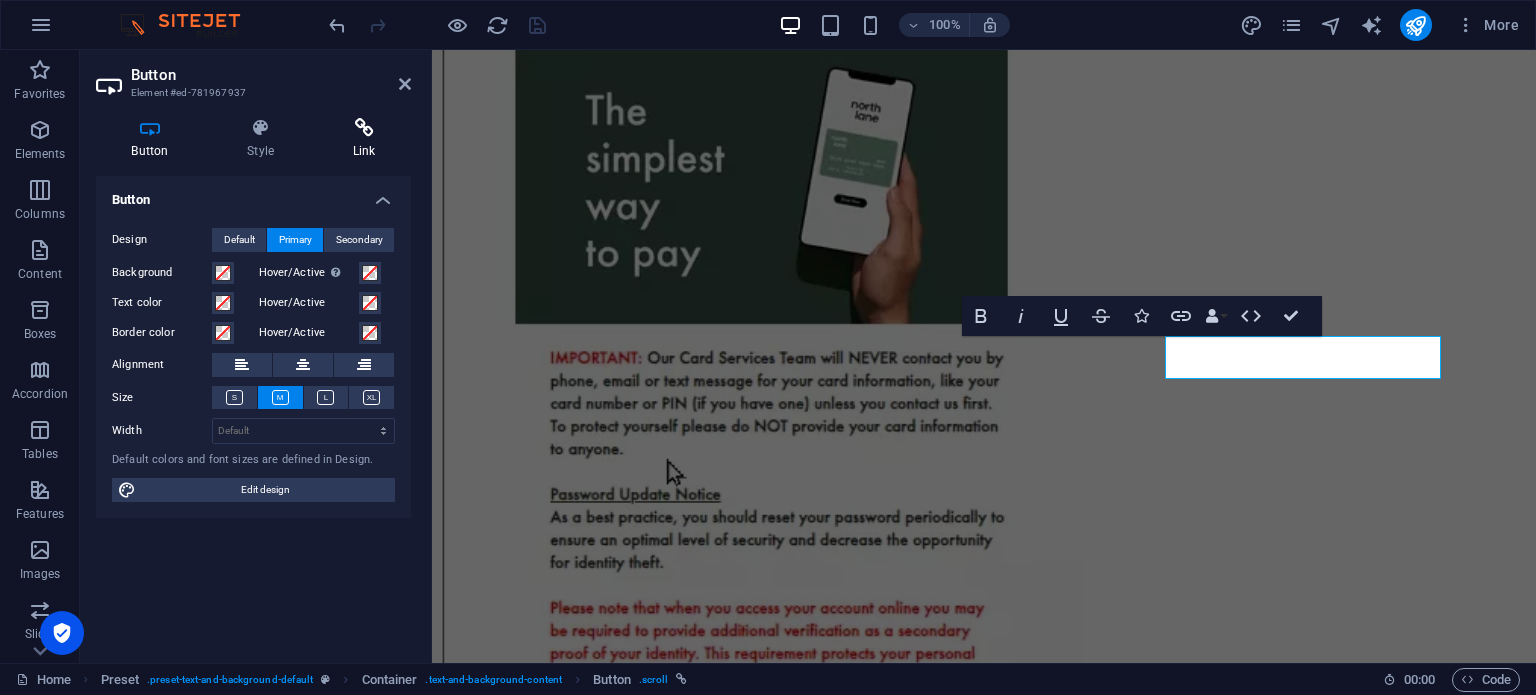 click on "Link" at bounding box center [364, 139] 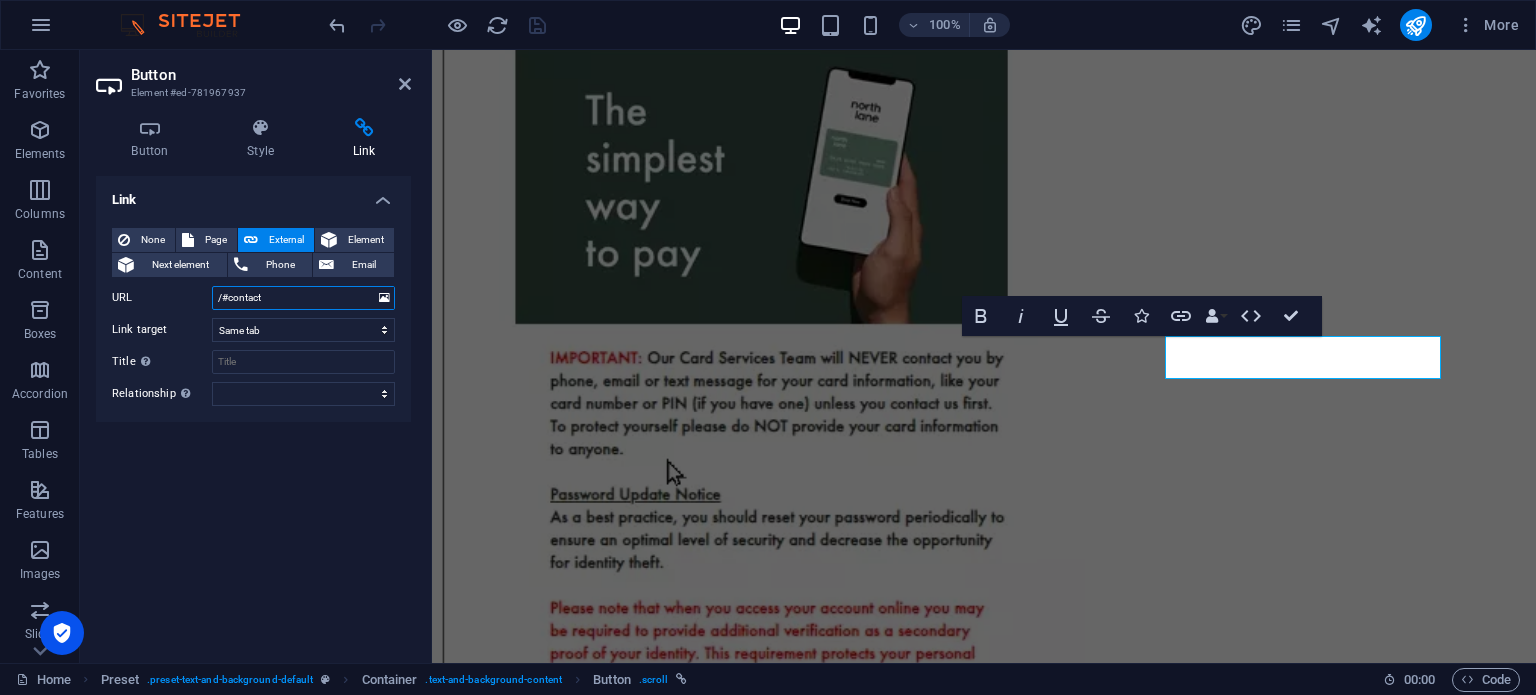 click on "/#contact" at bounding box center (303, 298) 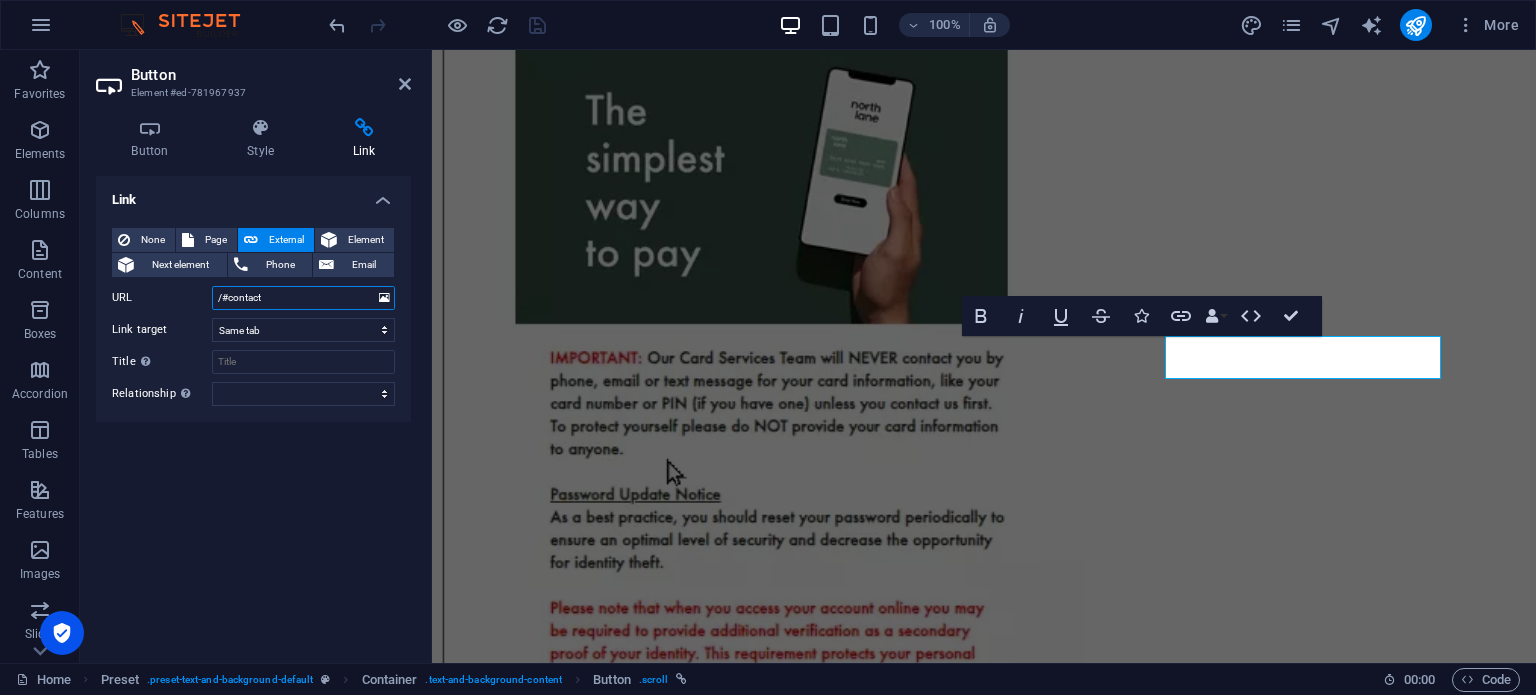 click on "/#contact" at bounding box center [303, 298] 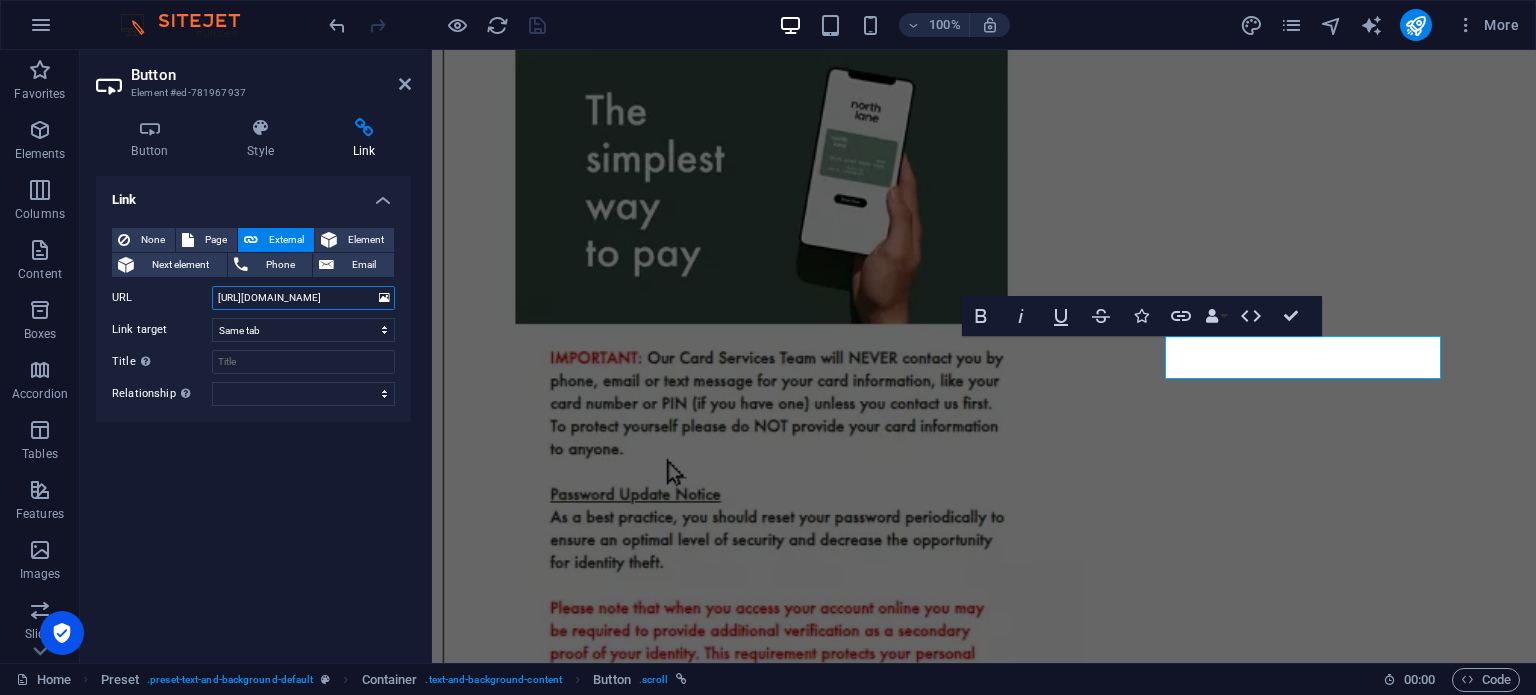 scroll, scrollTop: 0, scrollLeft: 7, axis: horizontal 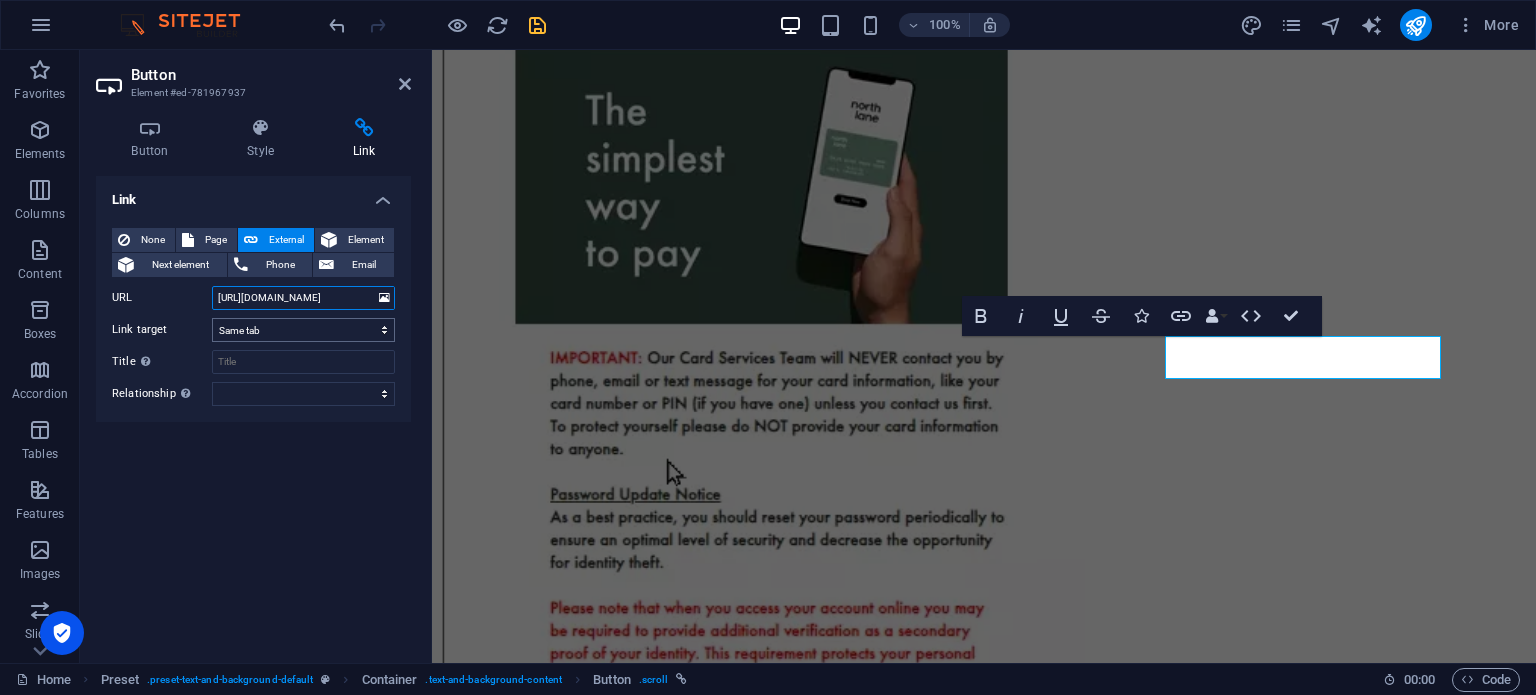 type on "[URL][DOMAIN_NAME]" 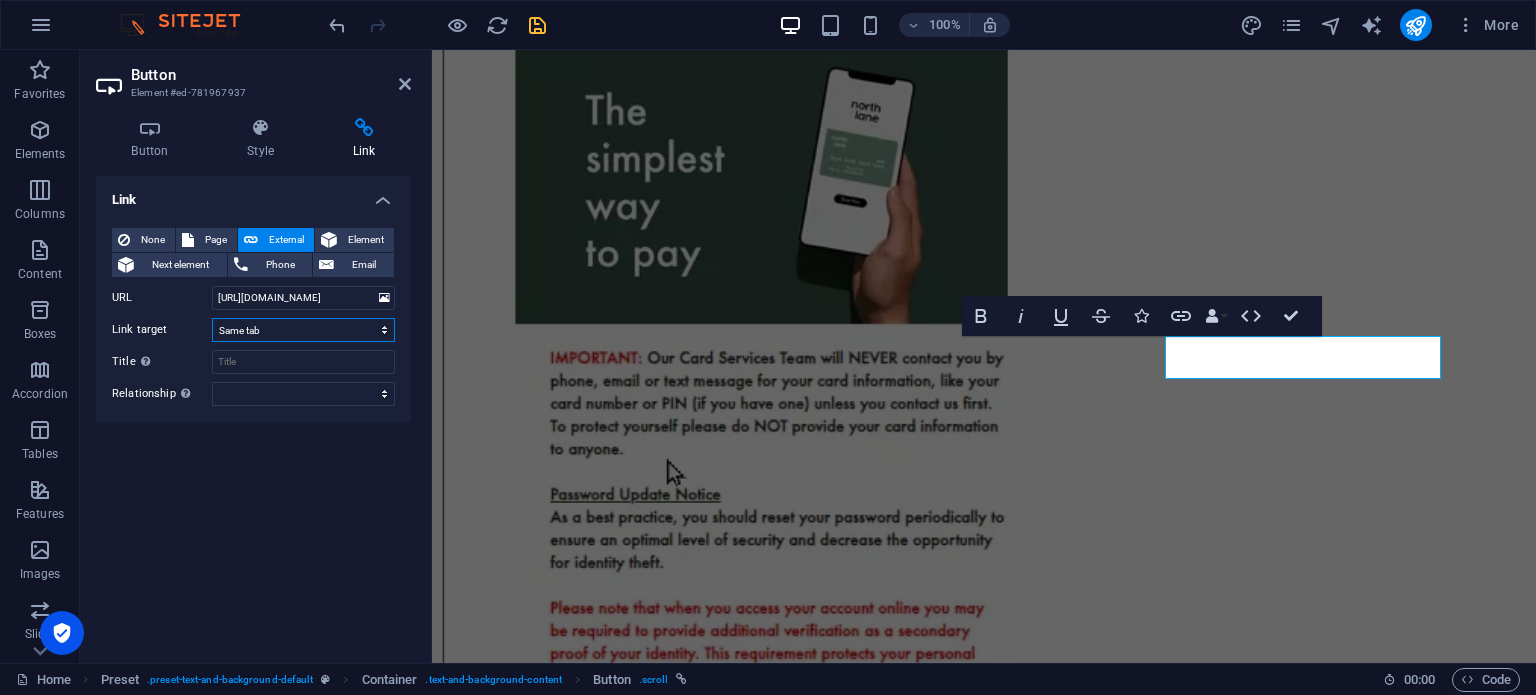 click on "New tab Same tab Overlay" at bounding box center [303, 330] 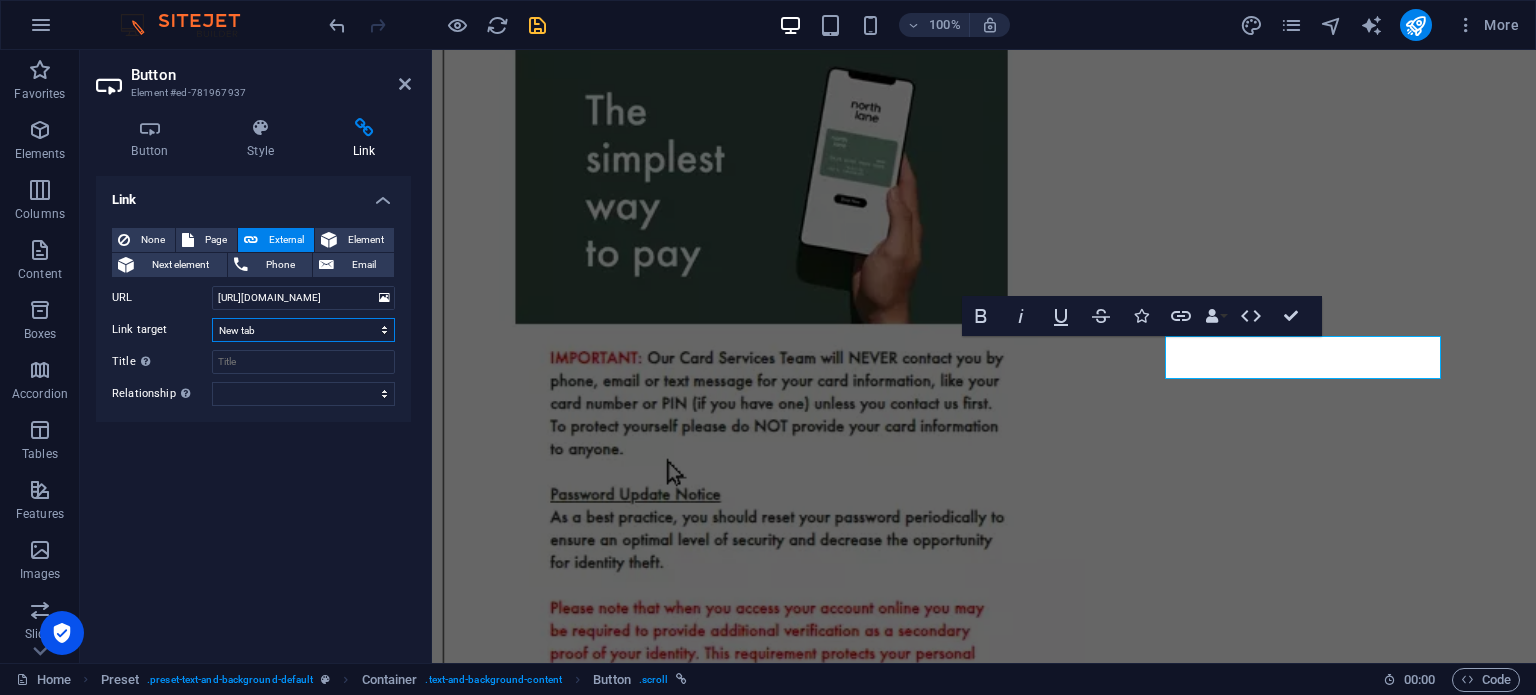 click on "New tab Same tab Overlay" at bounding box center [303, 330] 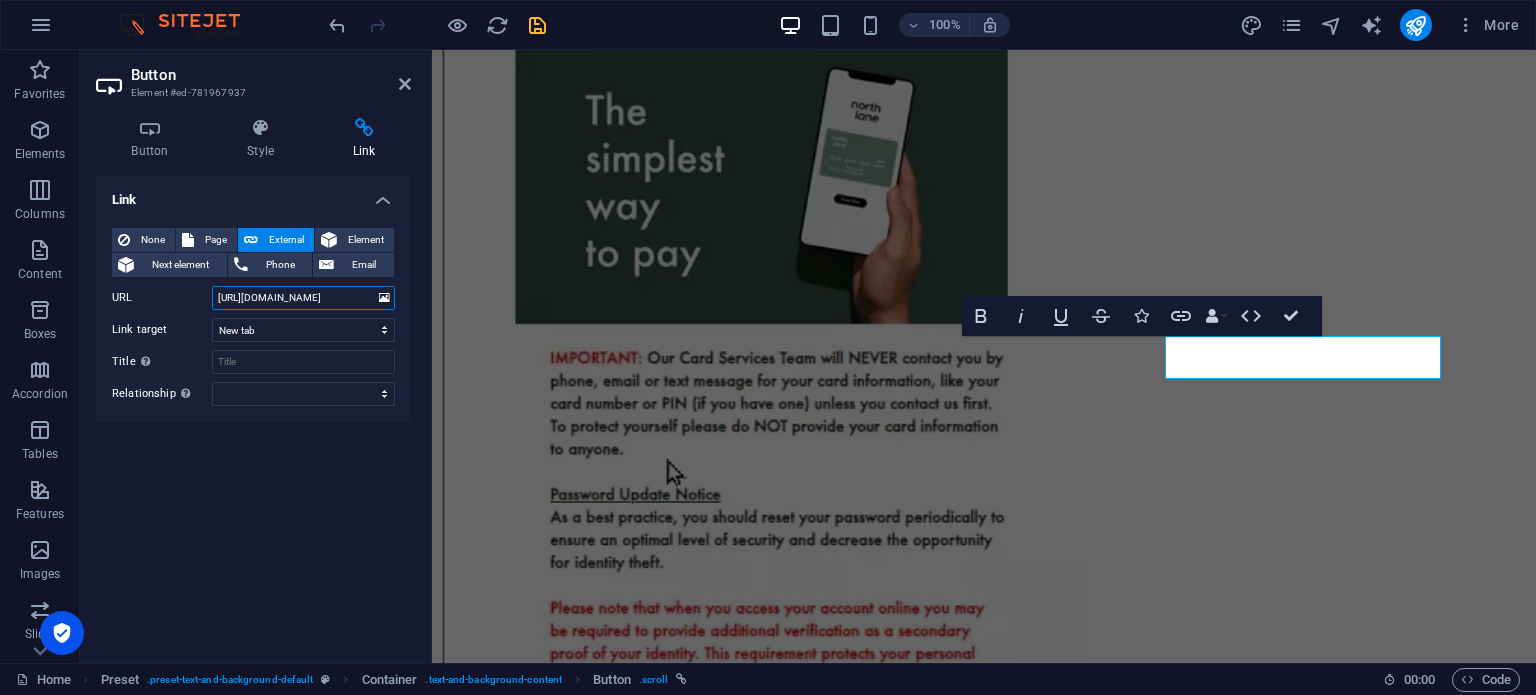 click on "[URL][DOMAIN_NAME]" at bounding box center [303, 298] 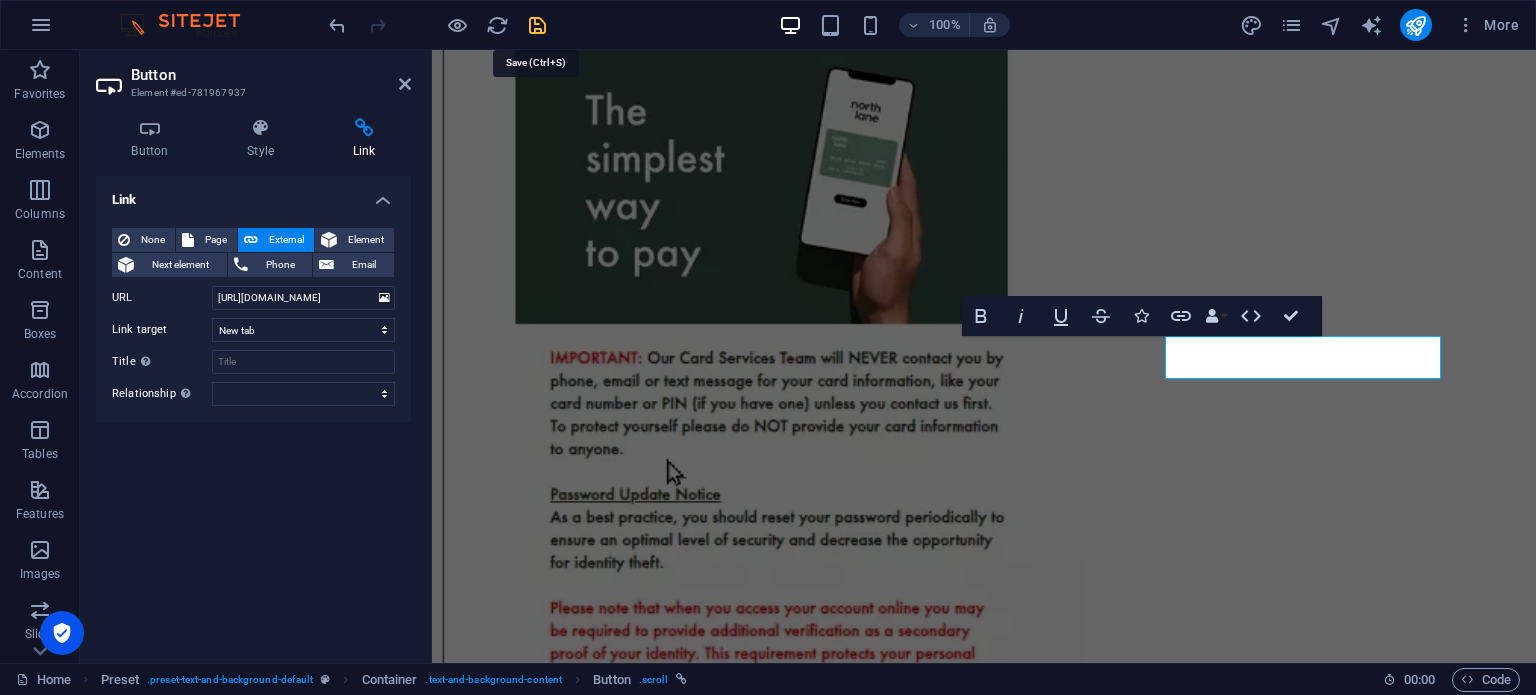 click at bounding box center [537, 25] 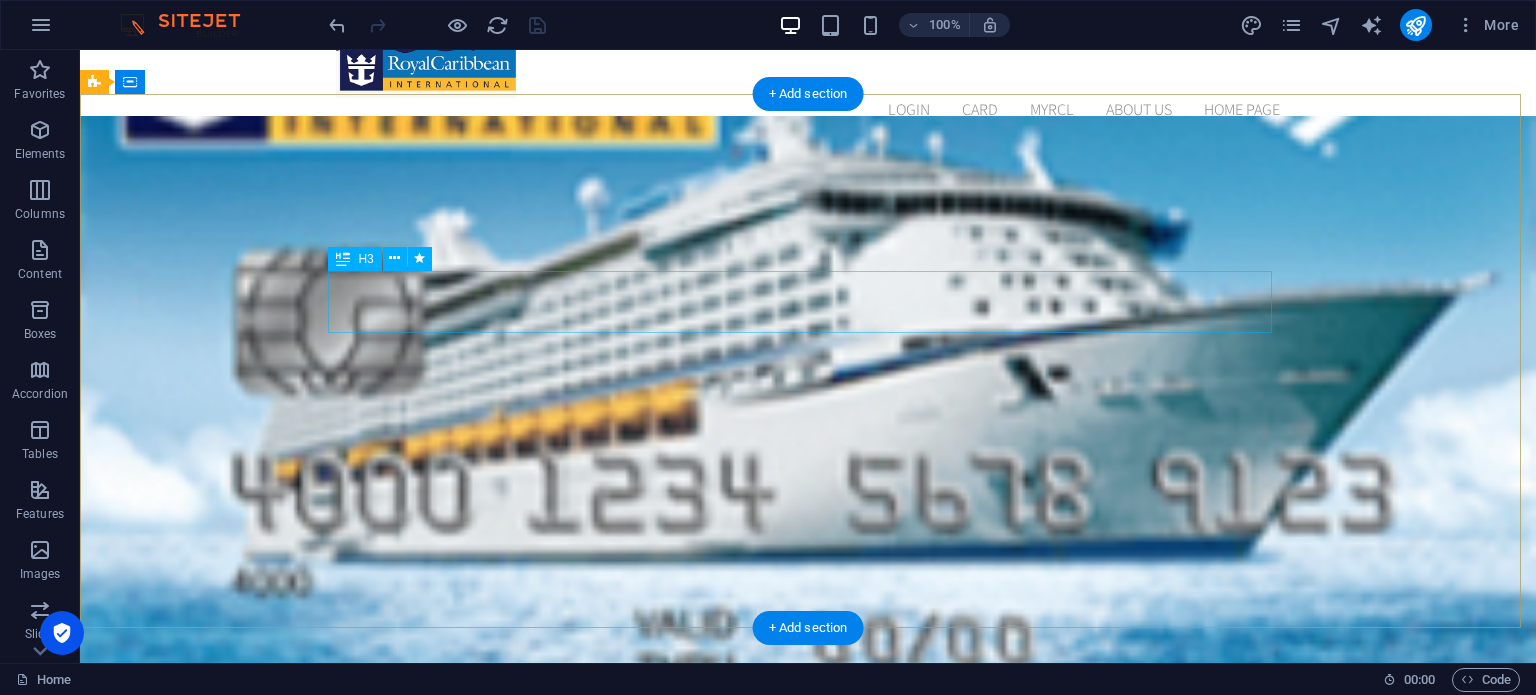scroll, scrollTop: 128, scrollLeft: 0, axis: vertical 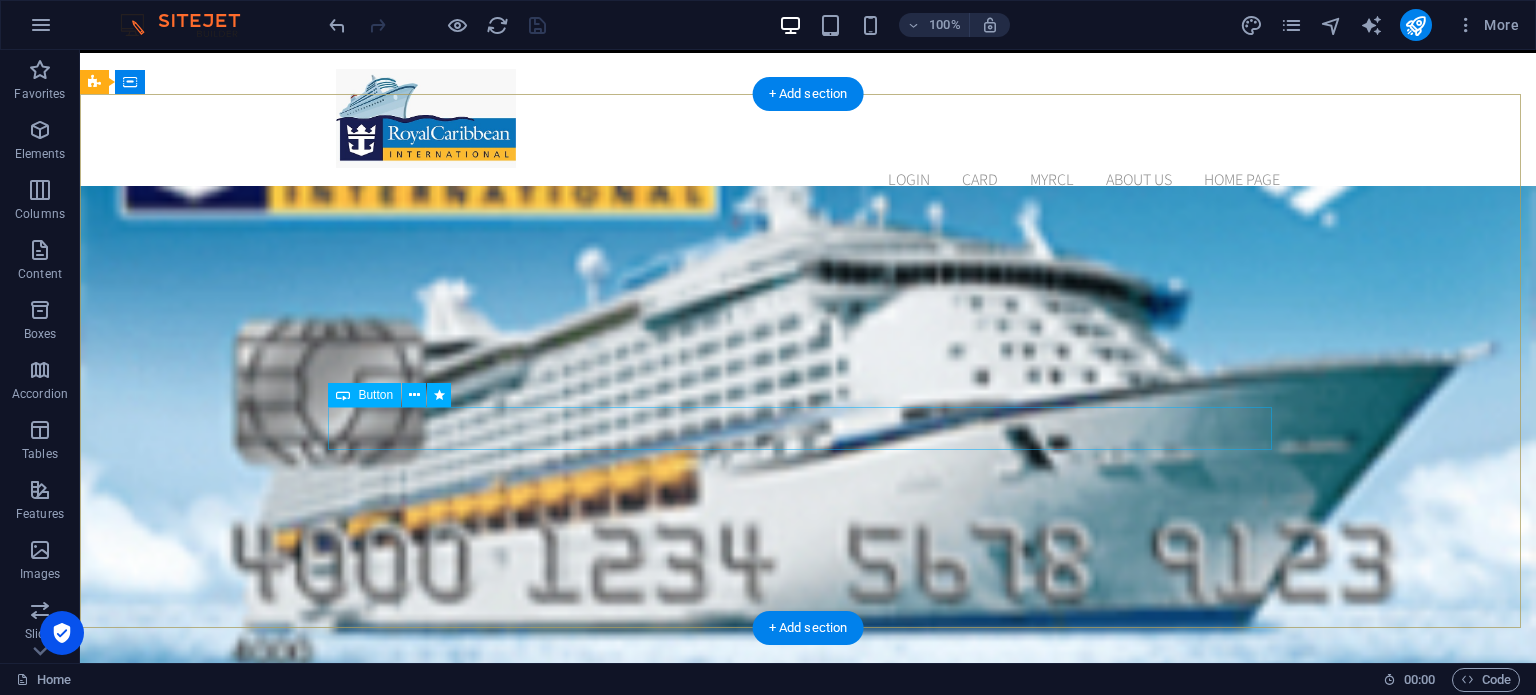 click on "CONTINUE" at bounding box center [808, 1069] 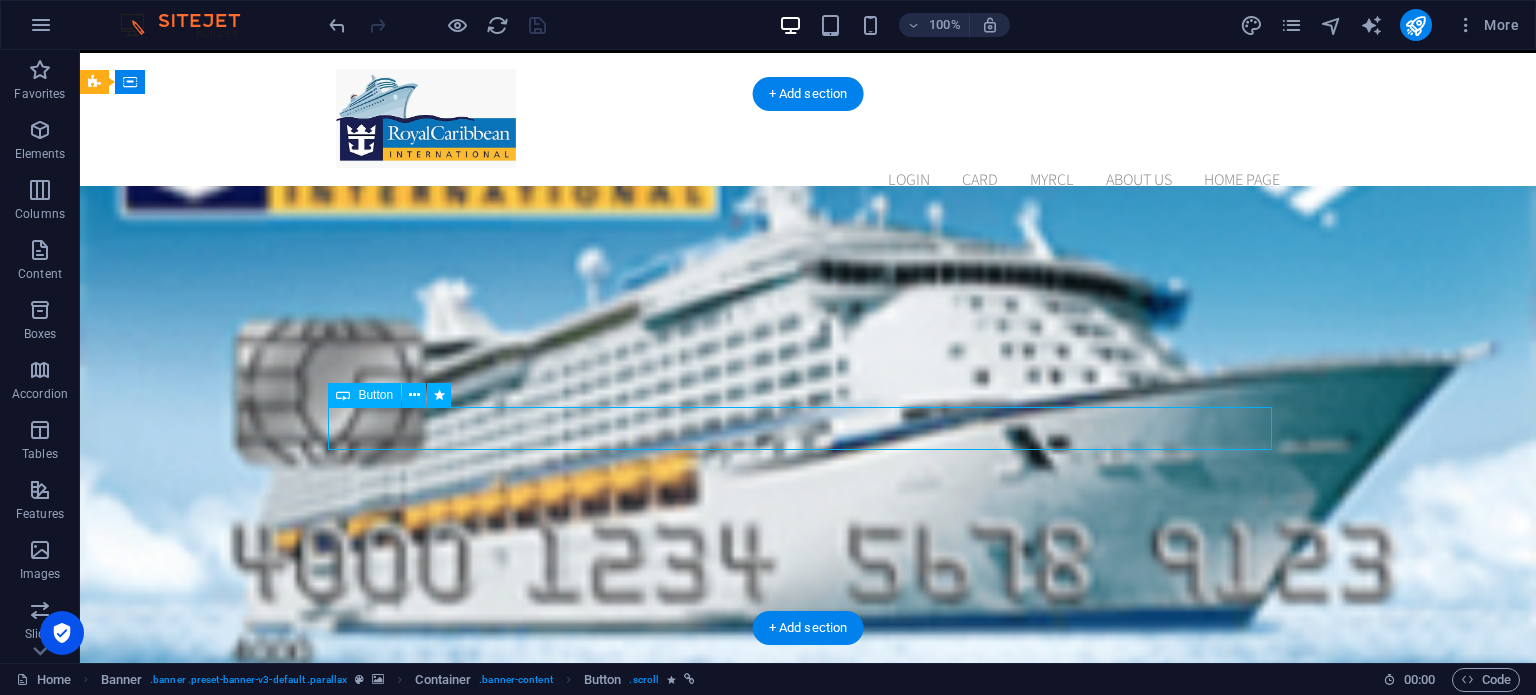click on "CONTINUE" at bounding box center [808, 1069] 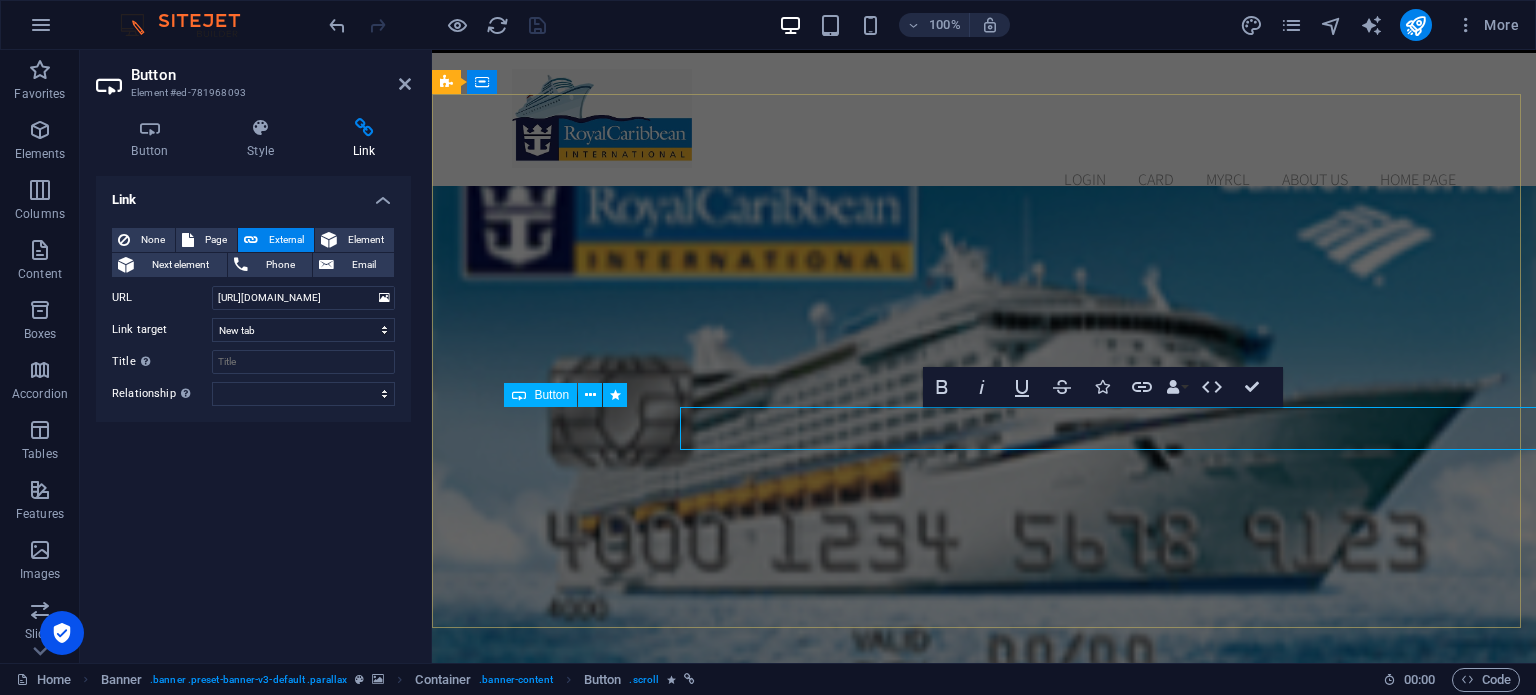 click on "CONTINUE" at bounding box center [984, 1069] 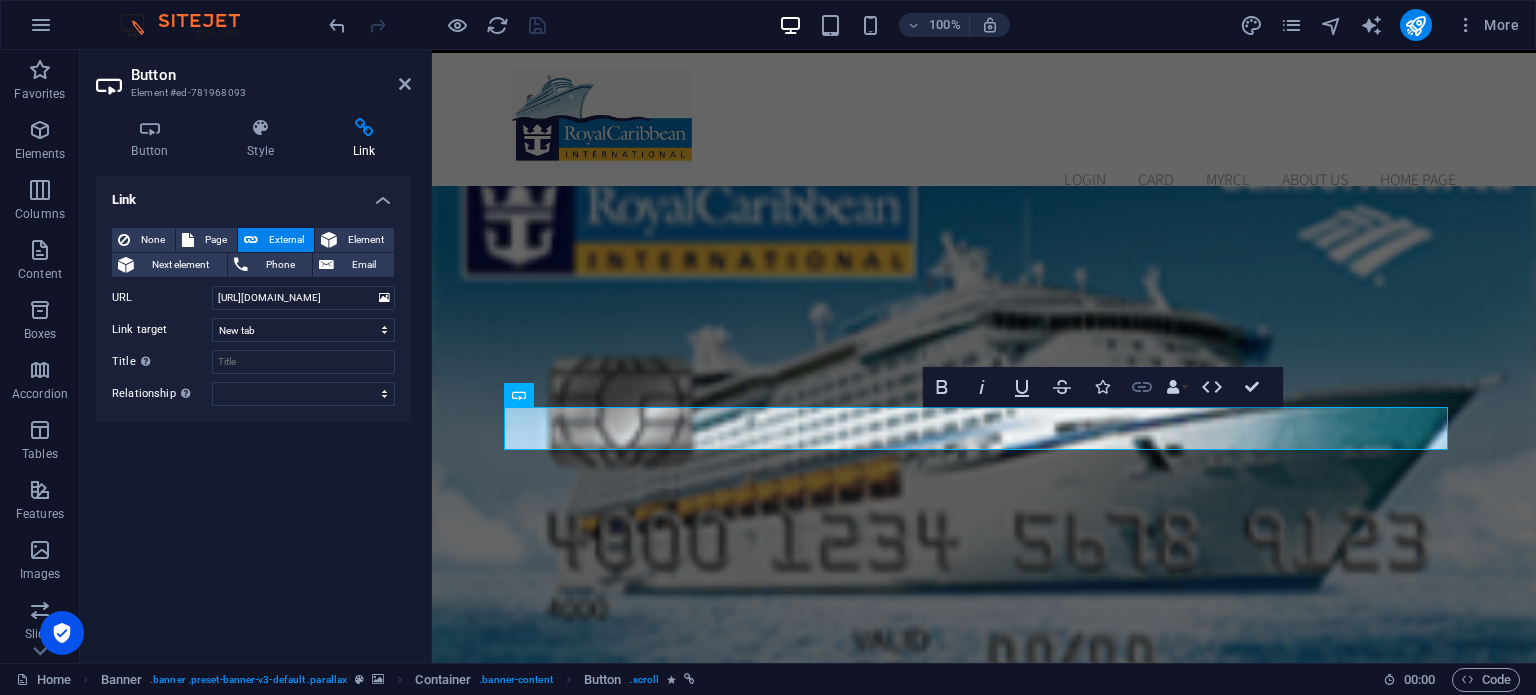 click 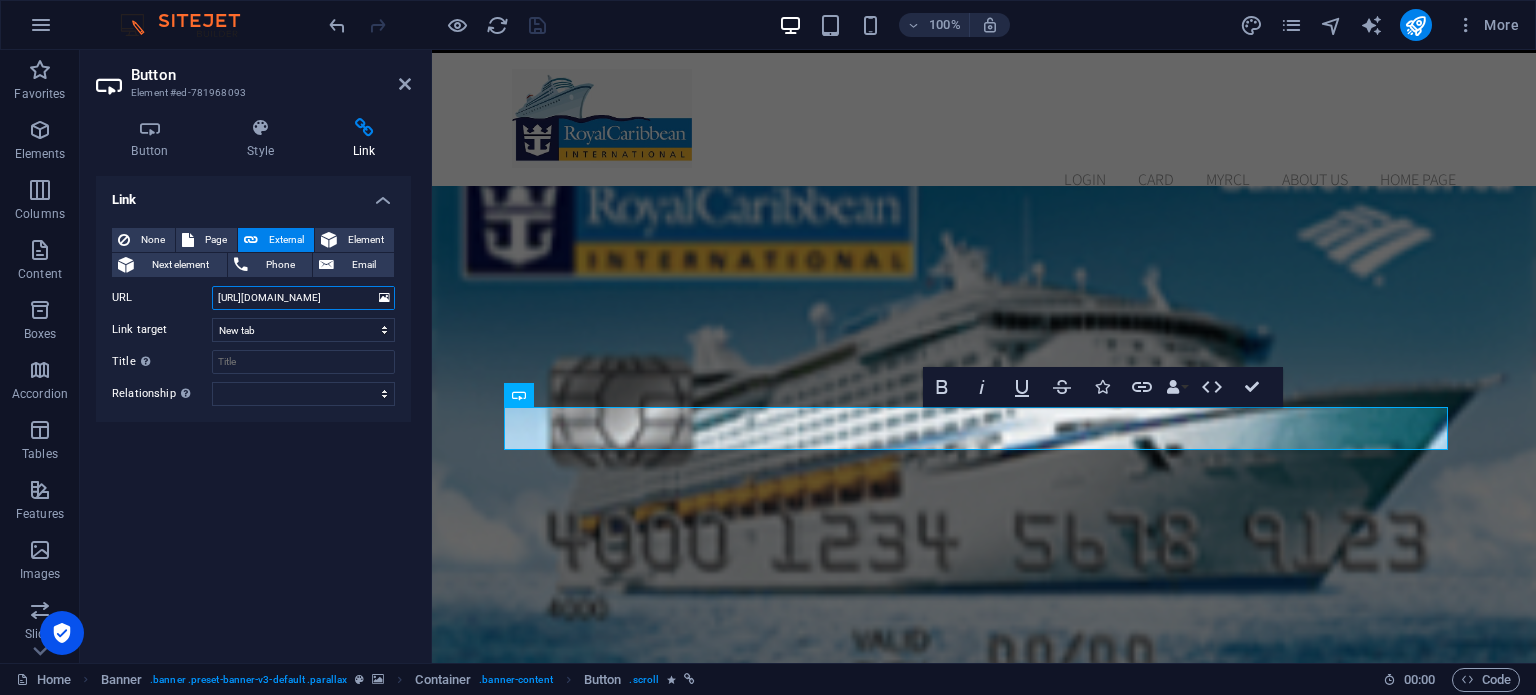 click on "[URL][DOMAIN_NAME]" at bounding box center [303, 298] 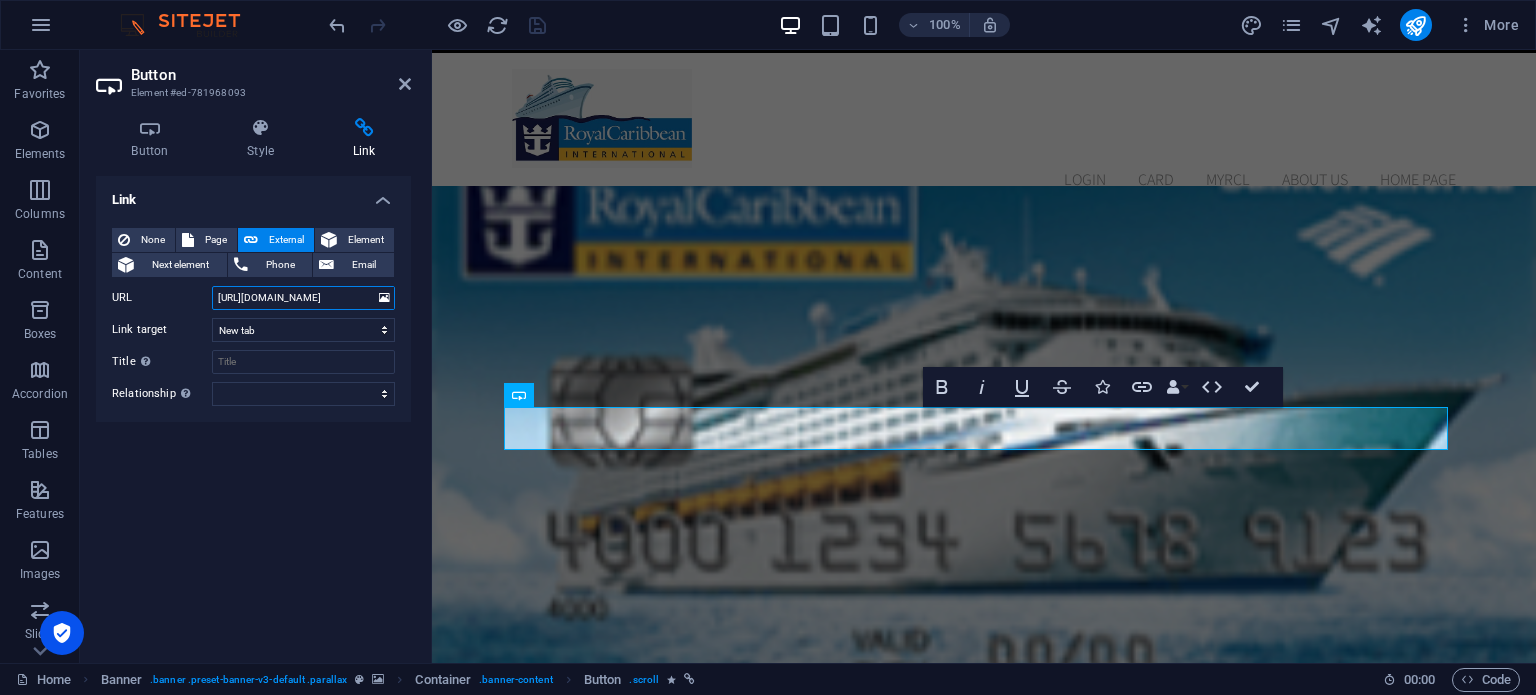 scroll, scrollTop: 0, scrollLeft: 22, axis: horizontal 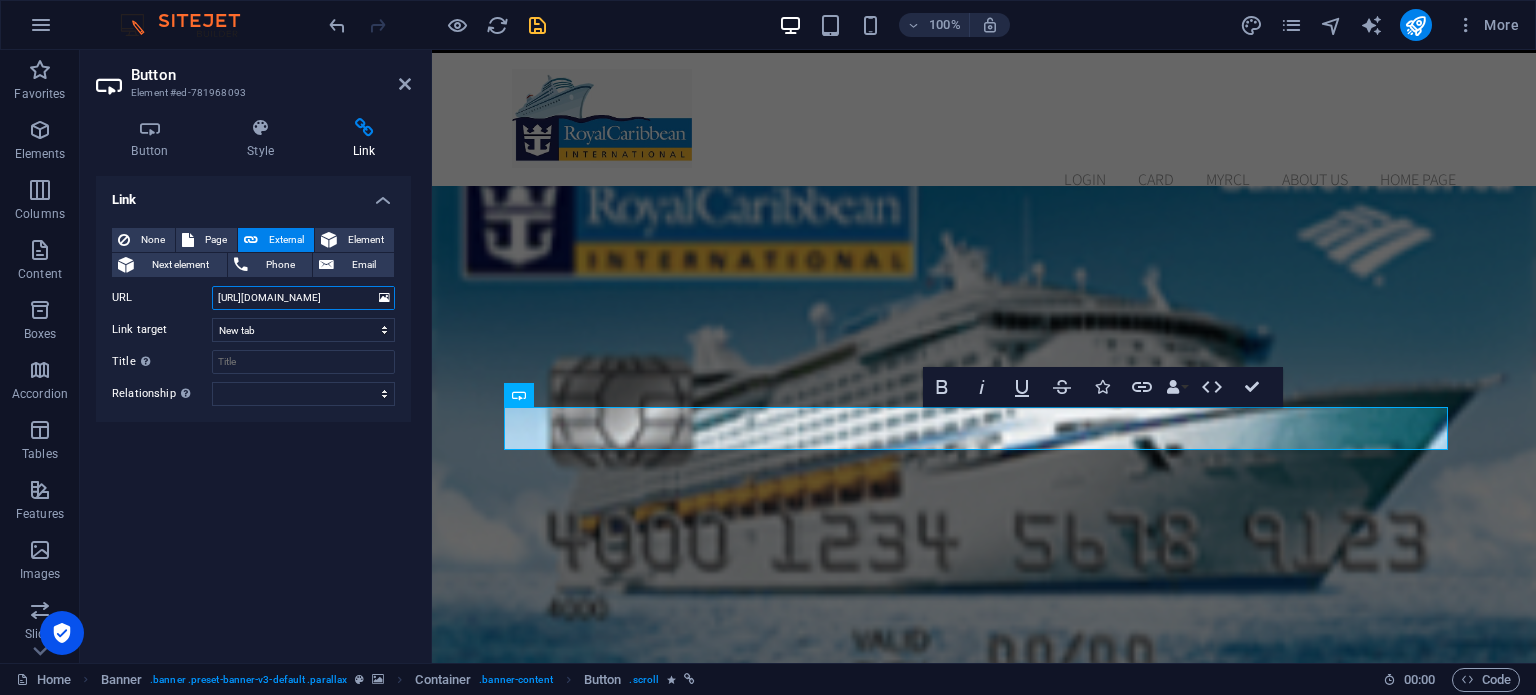 type on "[URL][DOMAIN_NAME]" 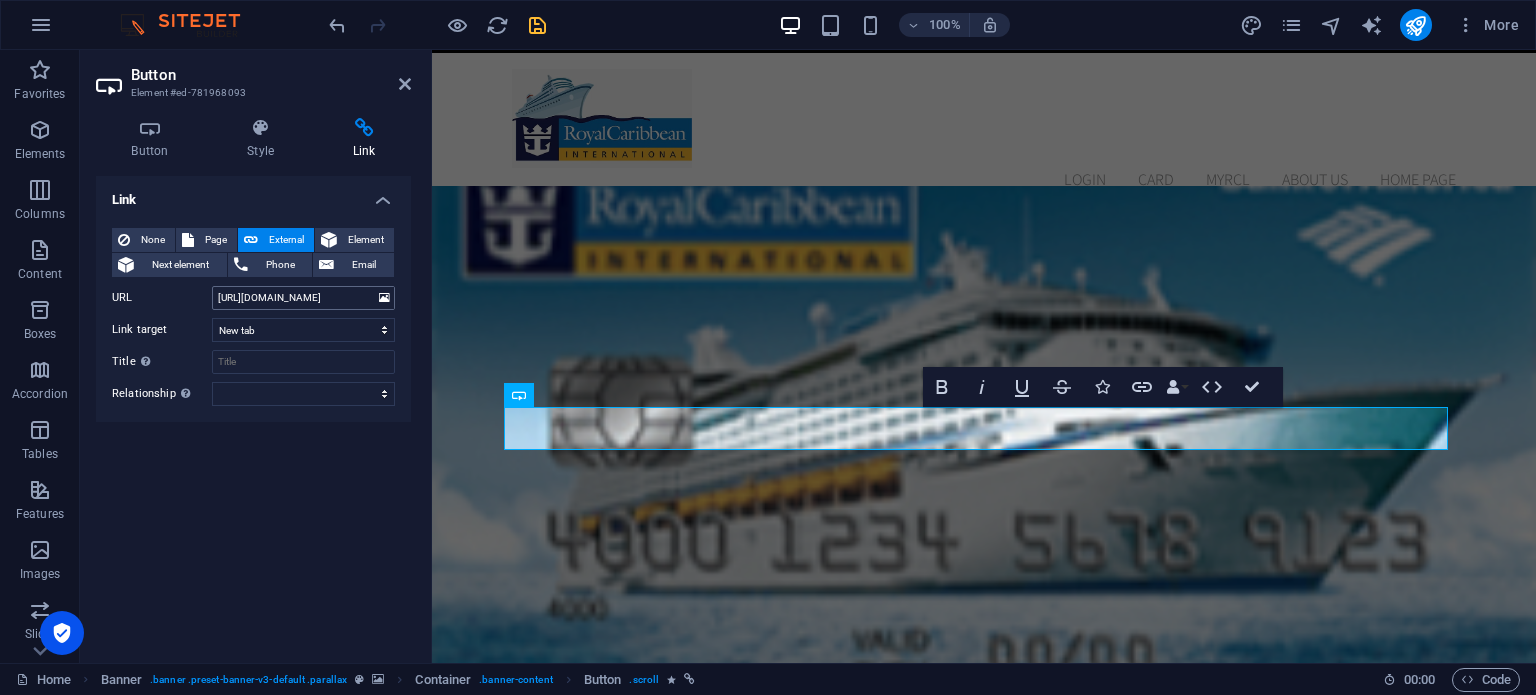 scroll, scrollTop: 0, scrollLeft: 0, axis: both 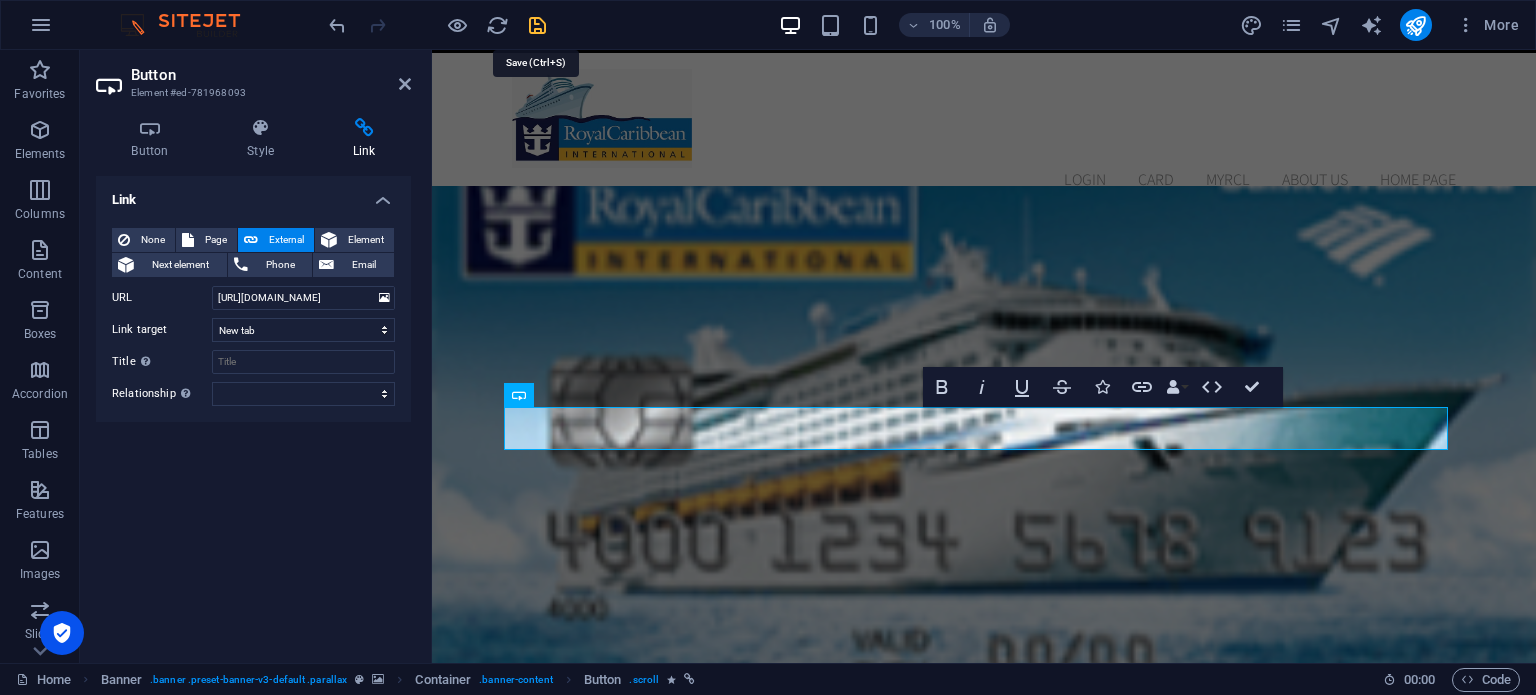 click at bounding box center [537, 25] 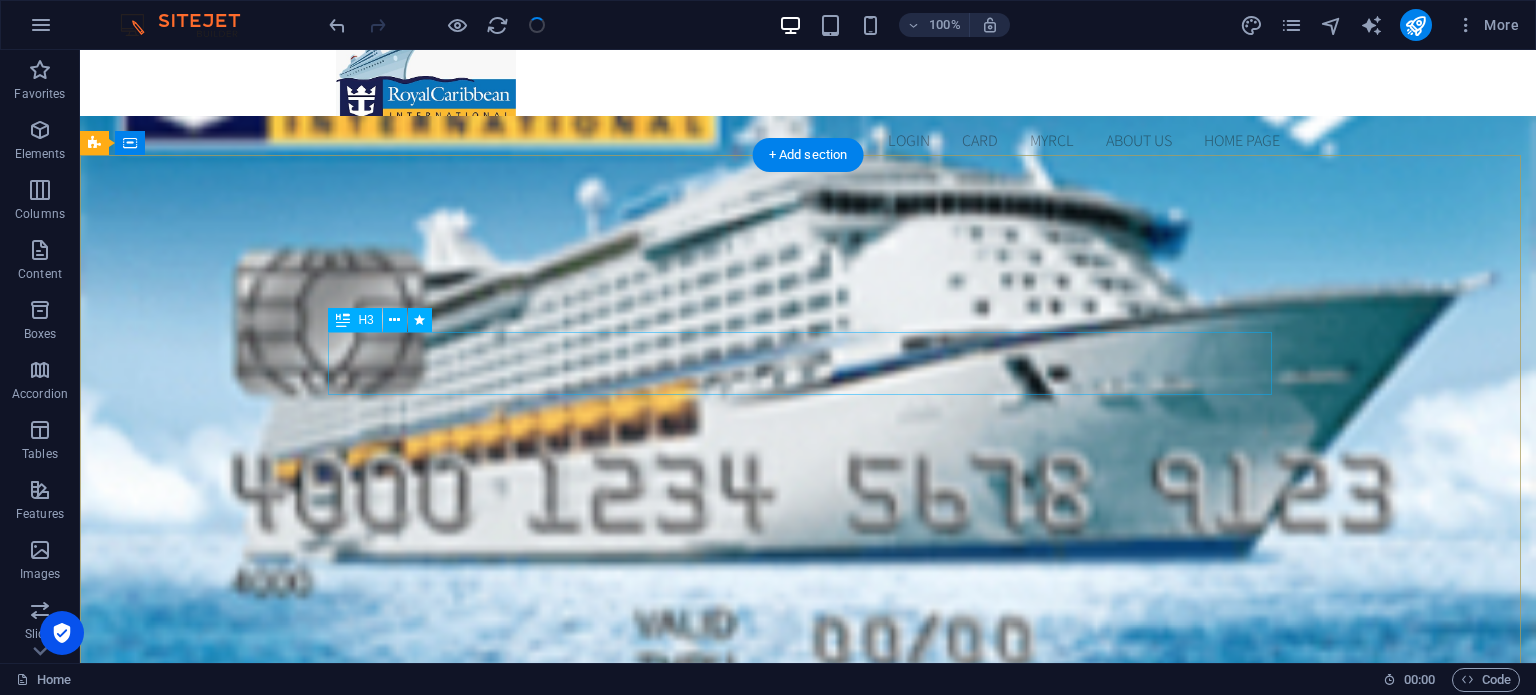 scroll, scrollTop: 28, scrollLeft: 0, axis: vertical 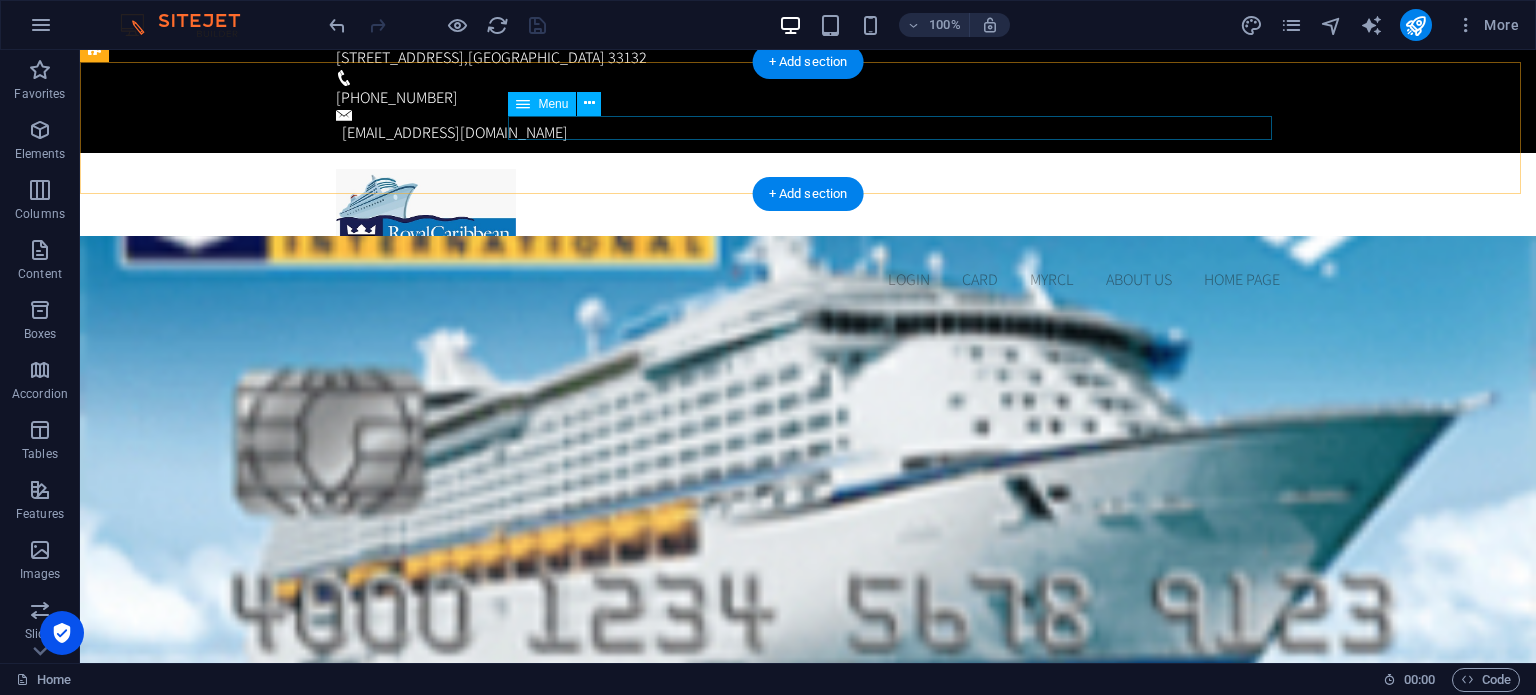 click on "Login CARD MyRCl About us home page" at bounding box center [808, 280] 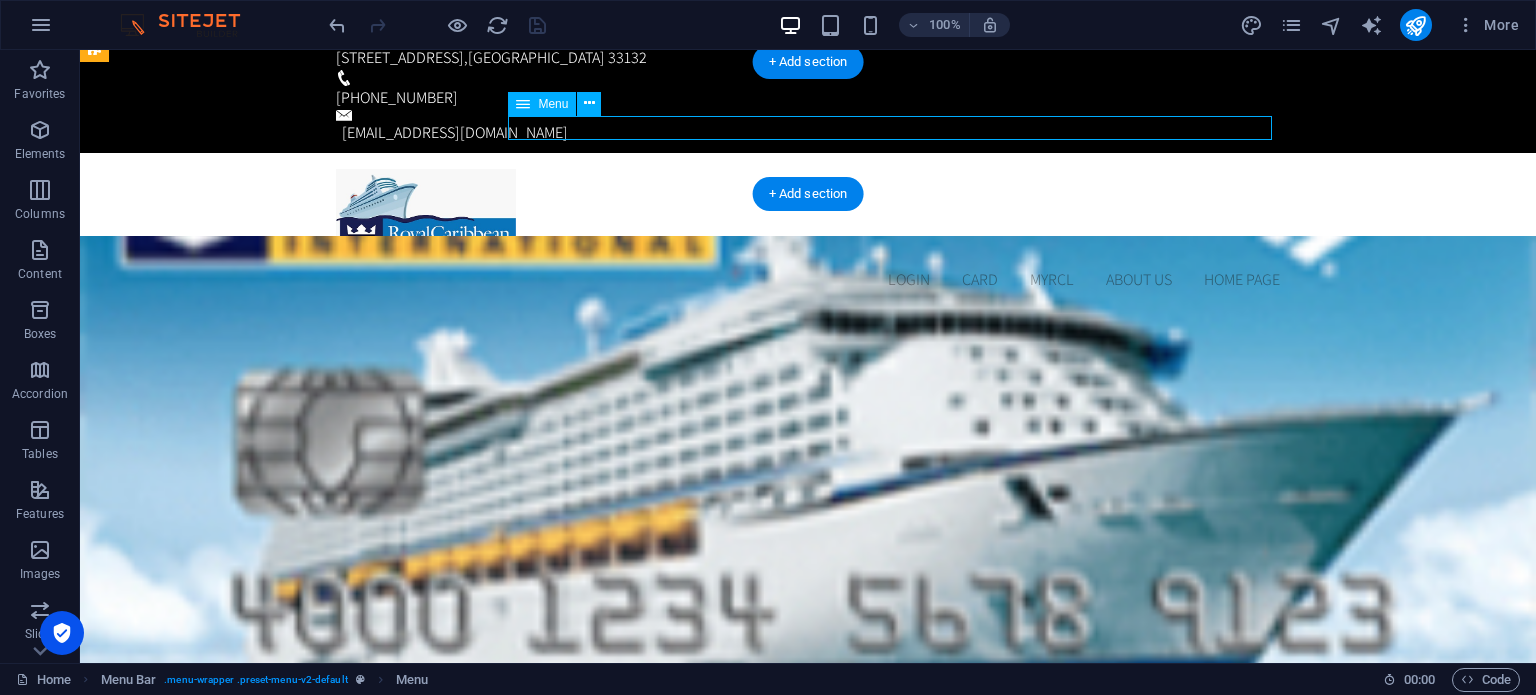 click on "Login CARD MyRCl About us home page" at bounding box center [808, 280] 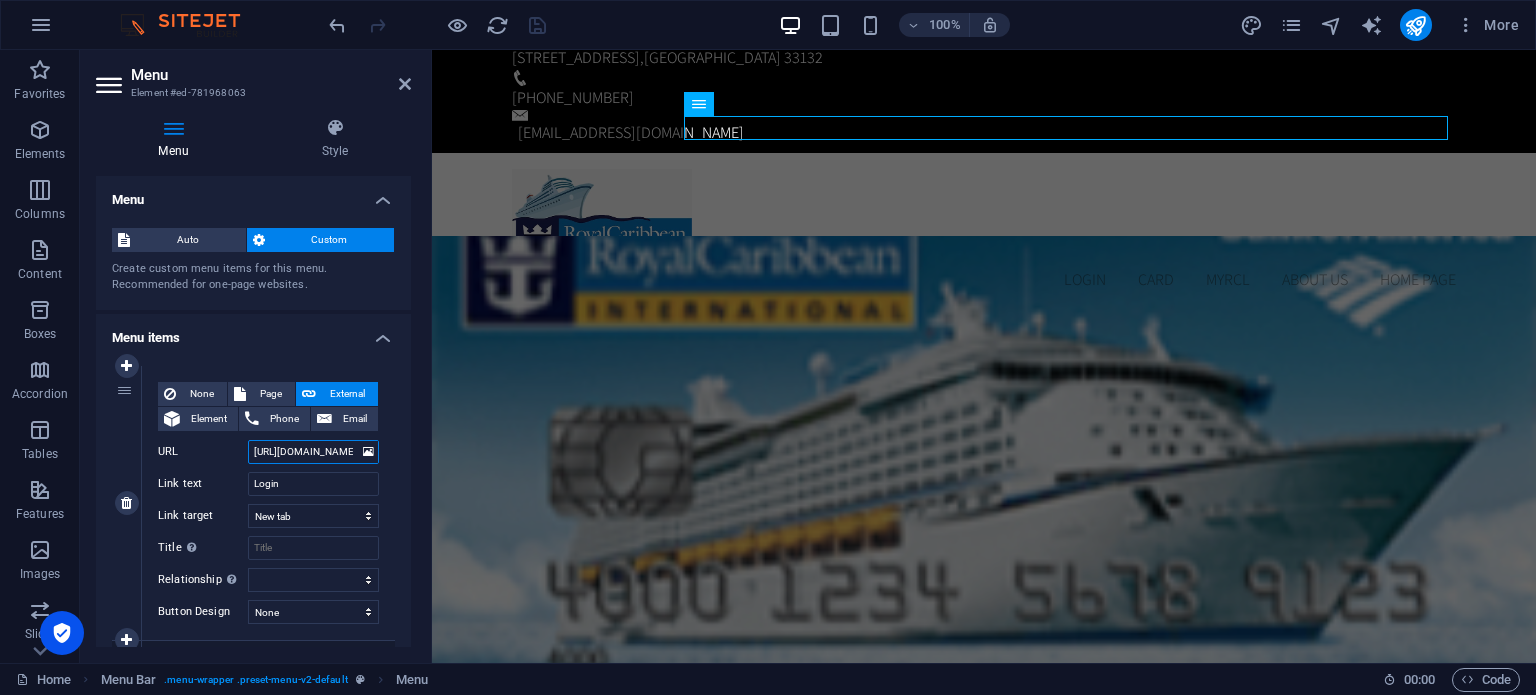 click on "[URL][DOMAIN_NAME]" at bounding box center (313, 452) 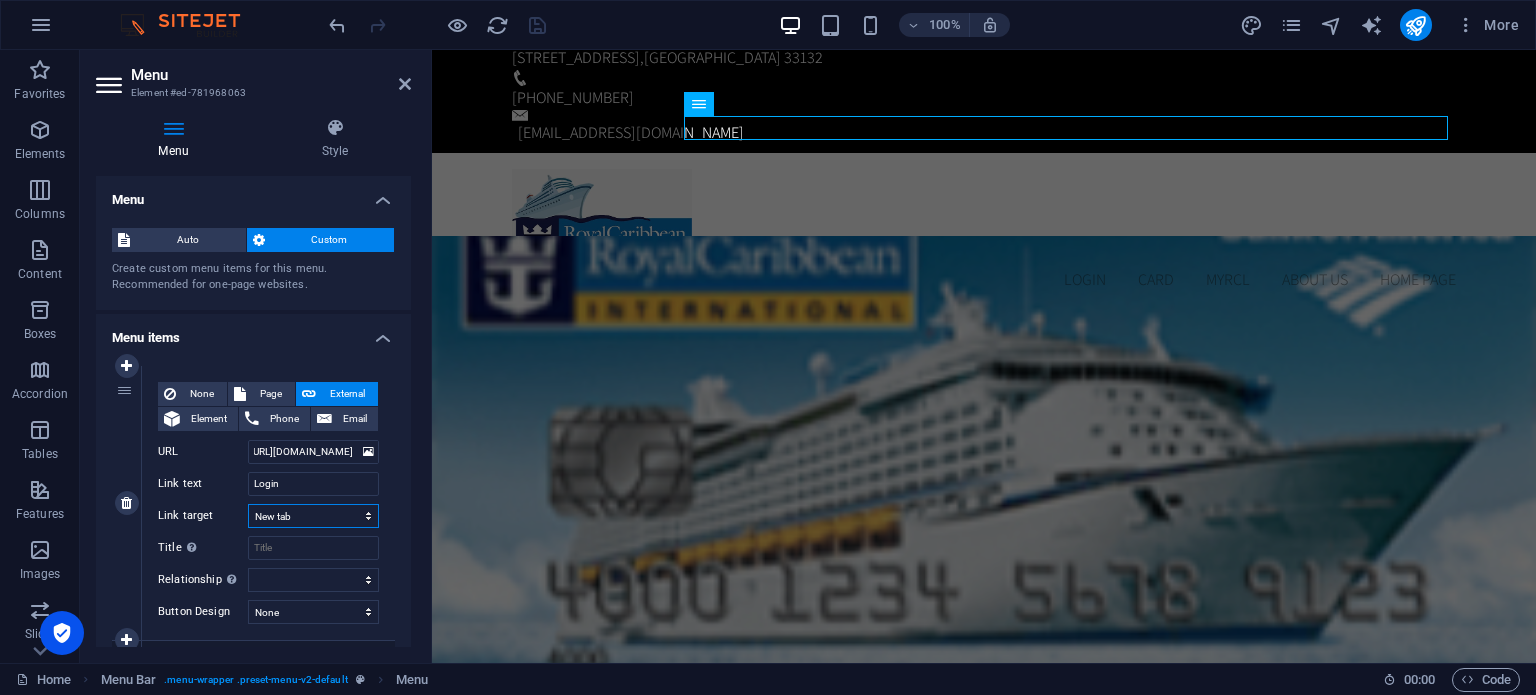 click on "New tab Same tab Overlay" at bounding box center [313, 516] 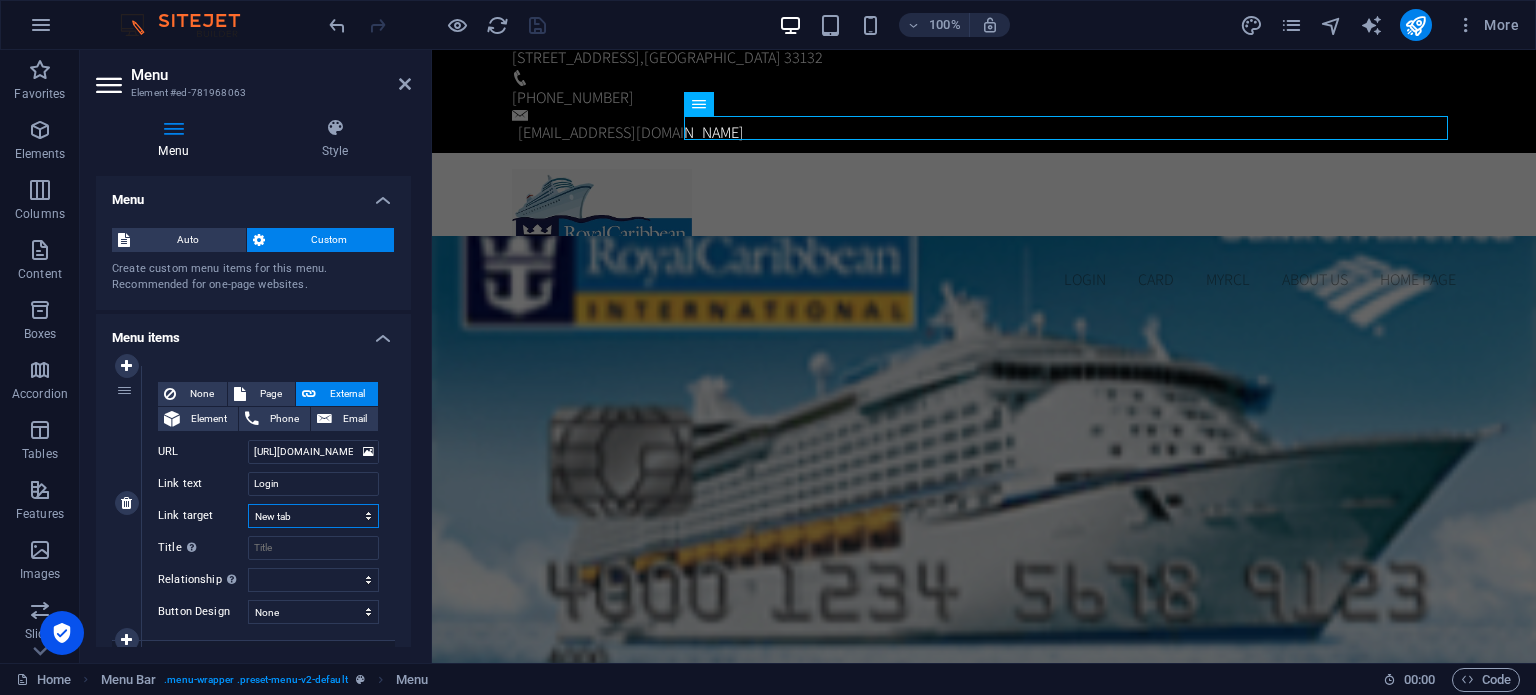 click on "New tab Same tab Overlay" at bounding box center (313, 516) 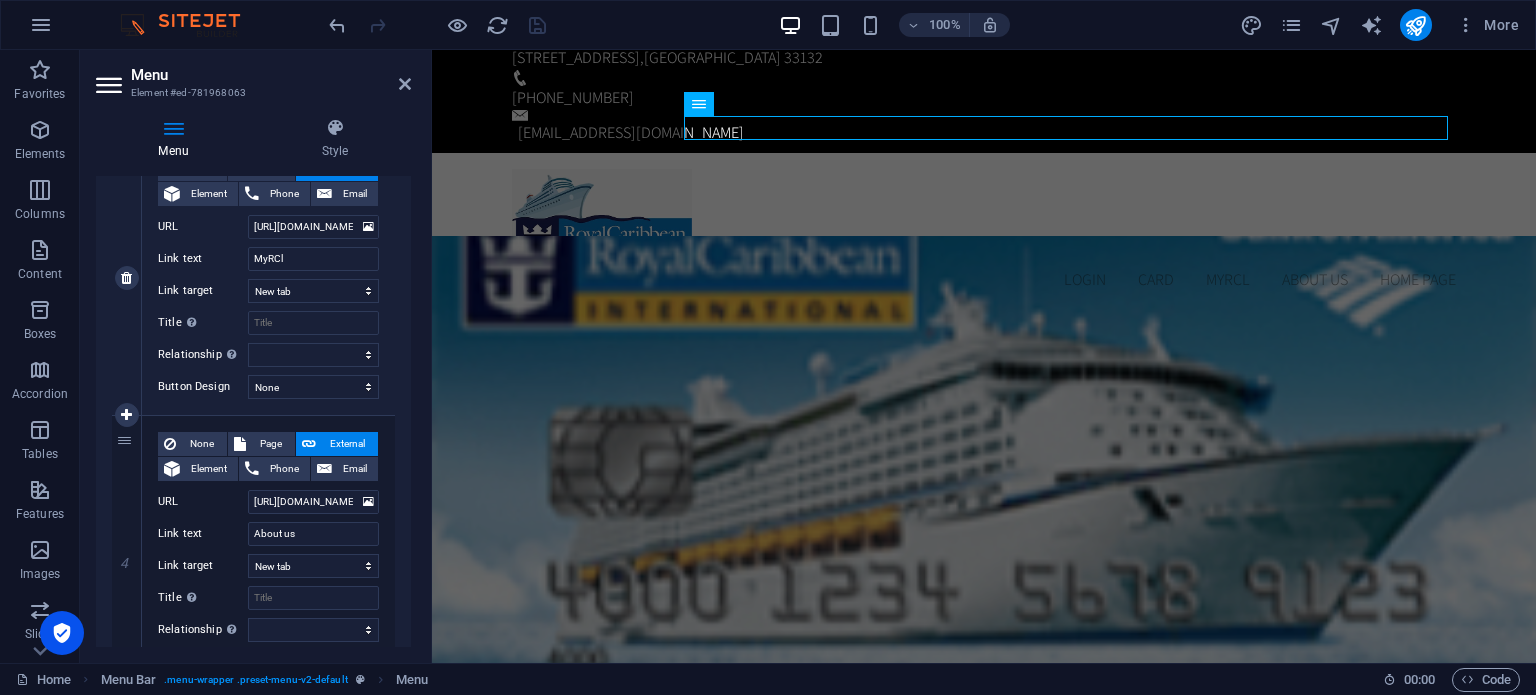 scroll, scrollTop: 800, scrollLeft: 0, axis: vertical 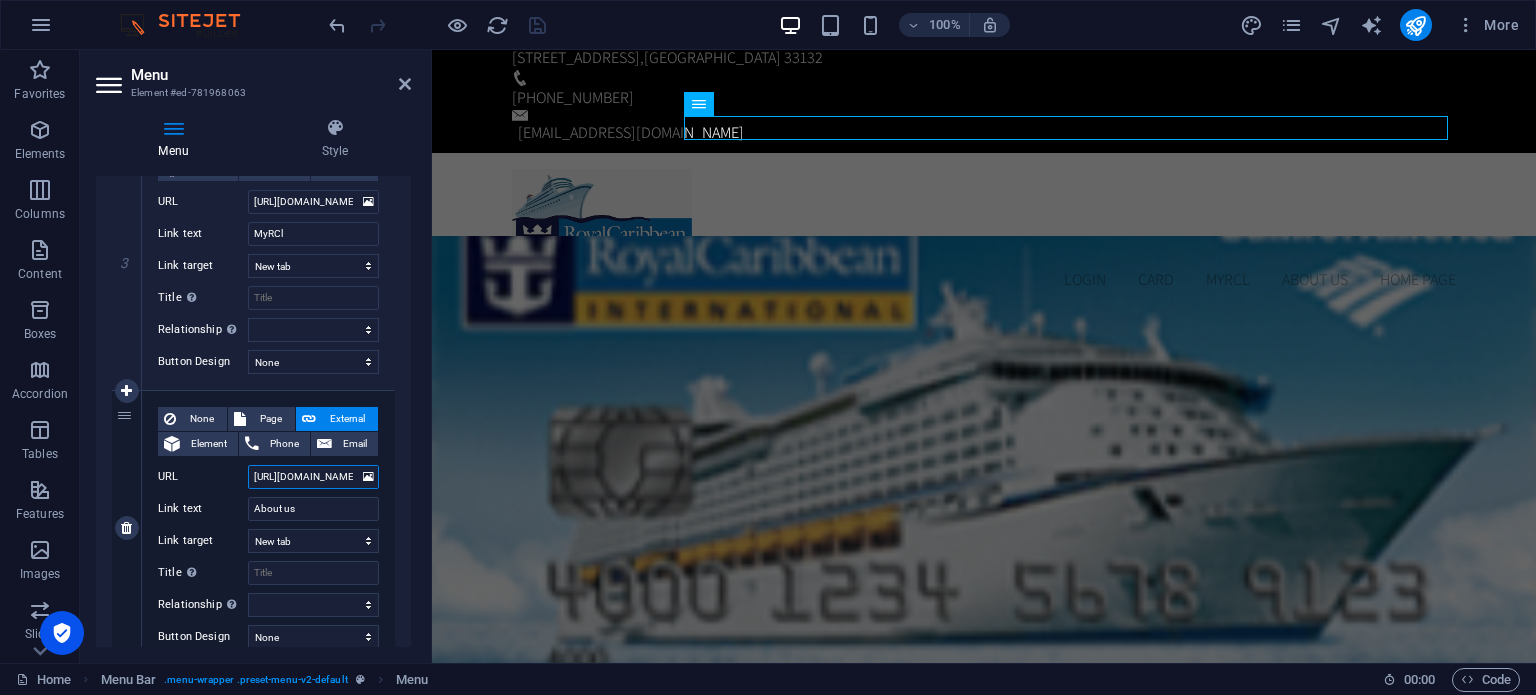 click on "[URL][DOMAIN_NAME]" at bounding box center (313, 477) 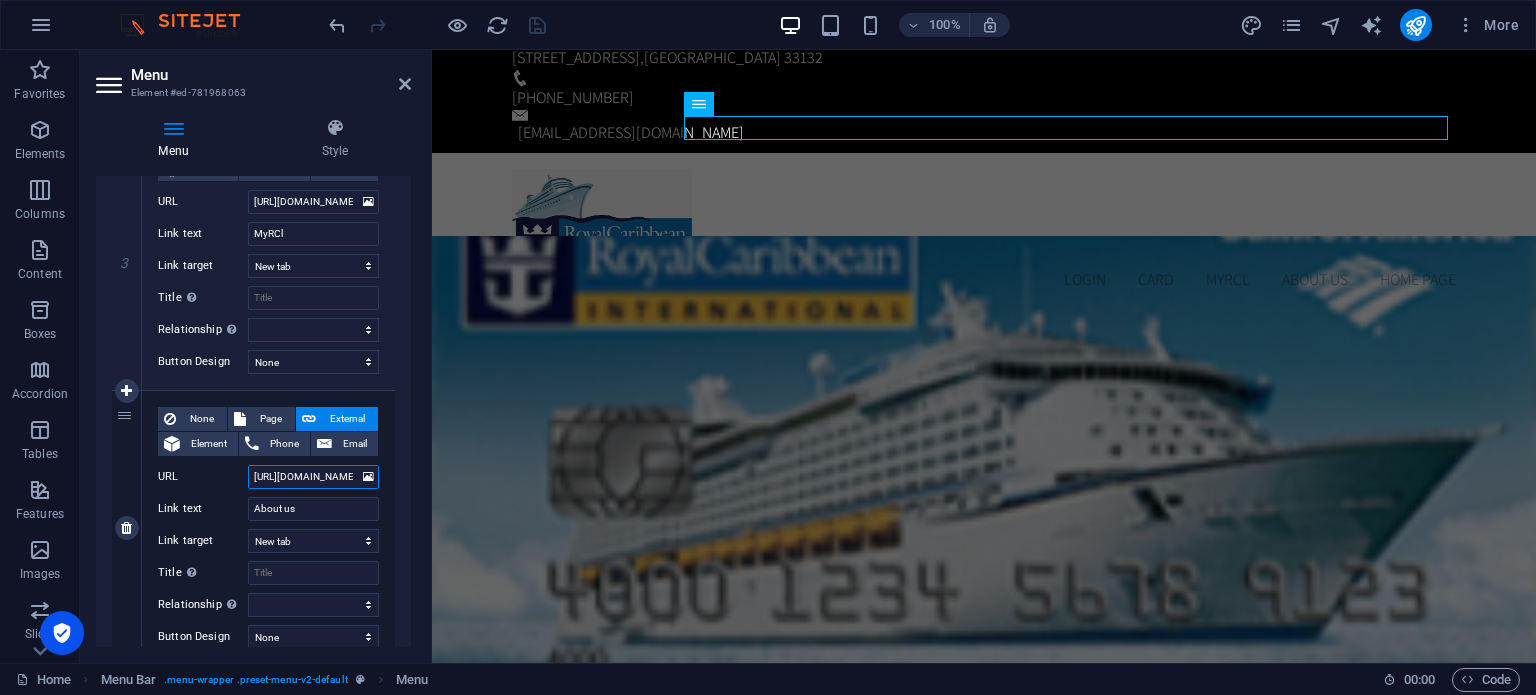 scroll, scrollTop: 0, scrollLeft: 106, axis: horizontal 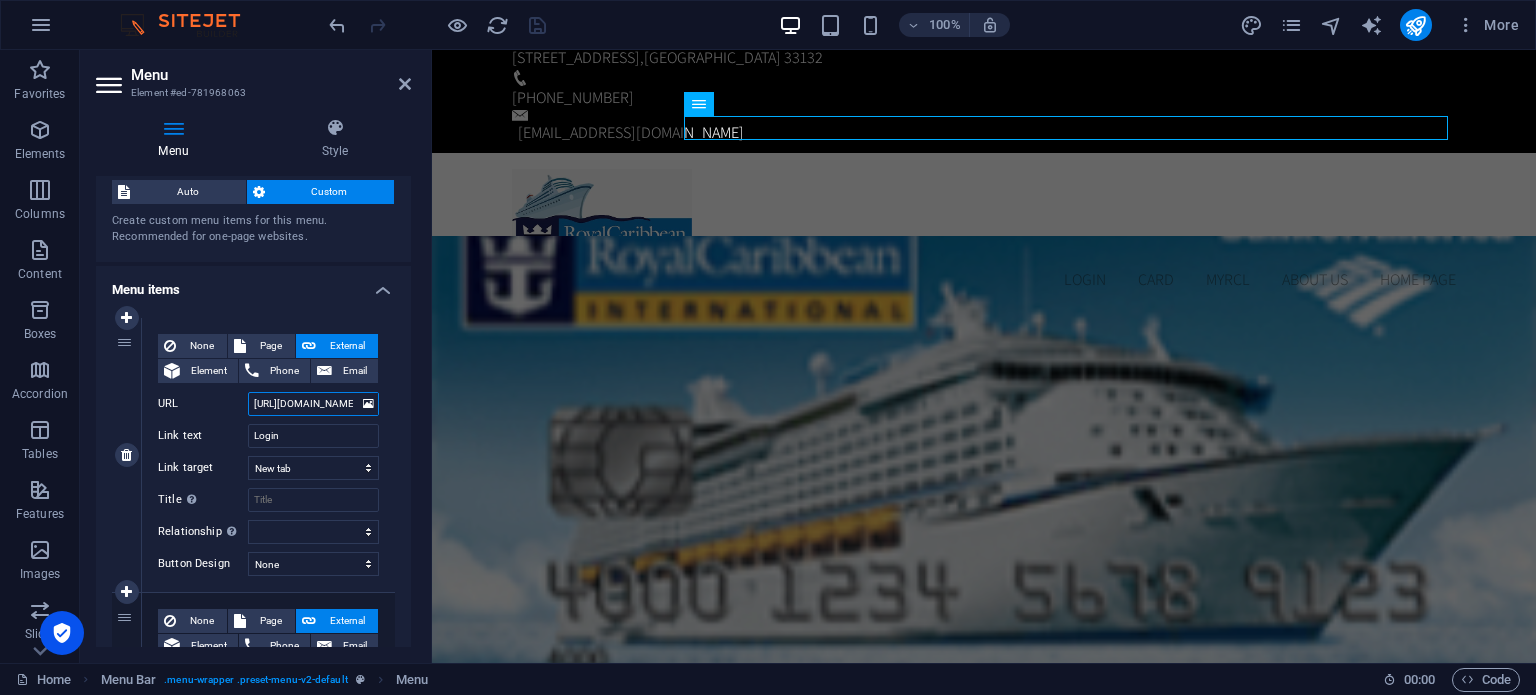 click on "[URL][DOMAIN_NAME]" at bounding box center (313, 404) 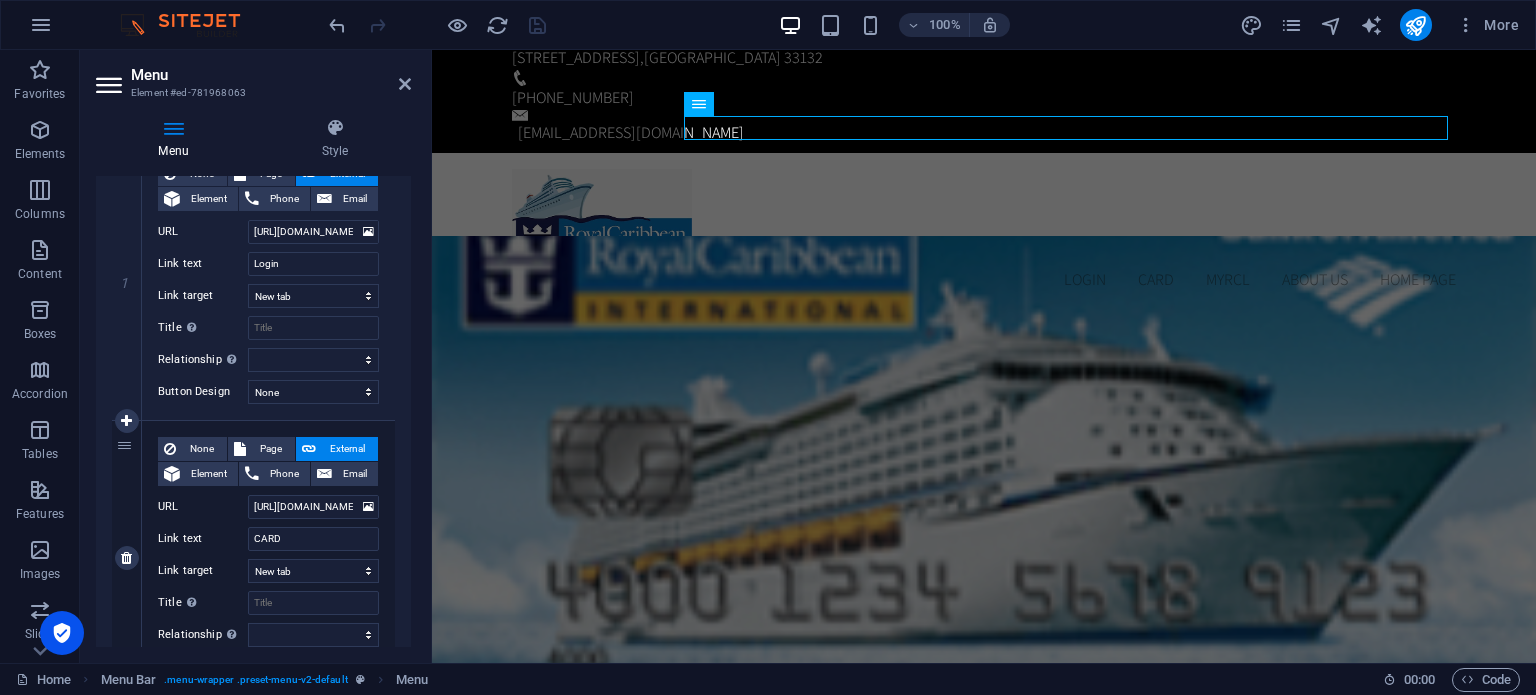 scroll, scrollTop: 248, scrollLeft: 0, axis: vertical 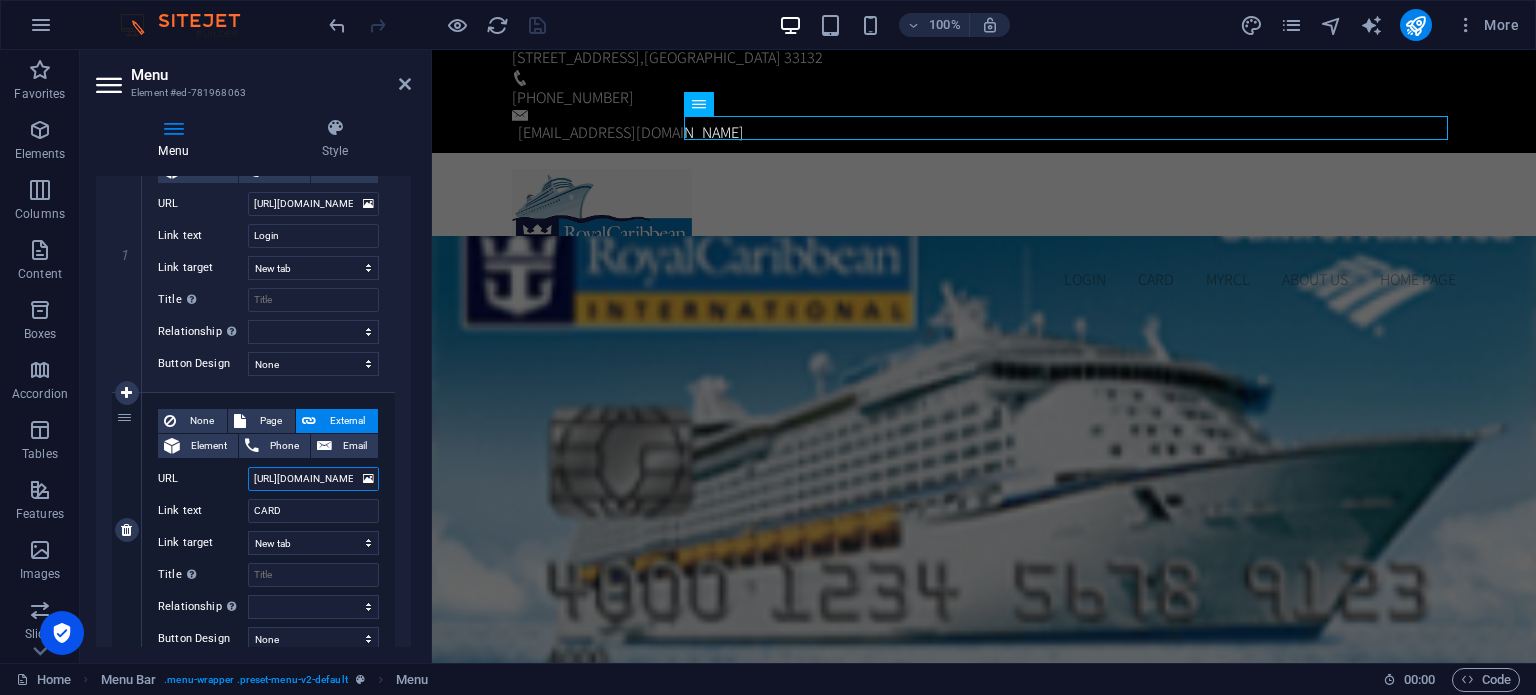 click on "[URL][DOMAIN_NAME]" at bounding box center [313, 479] 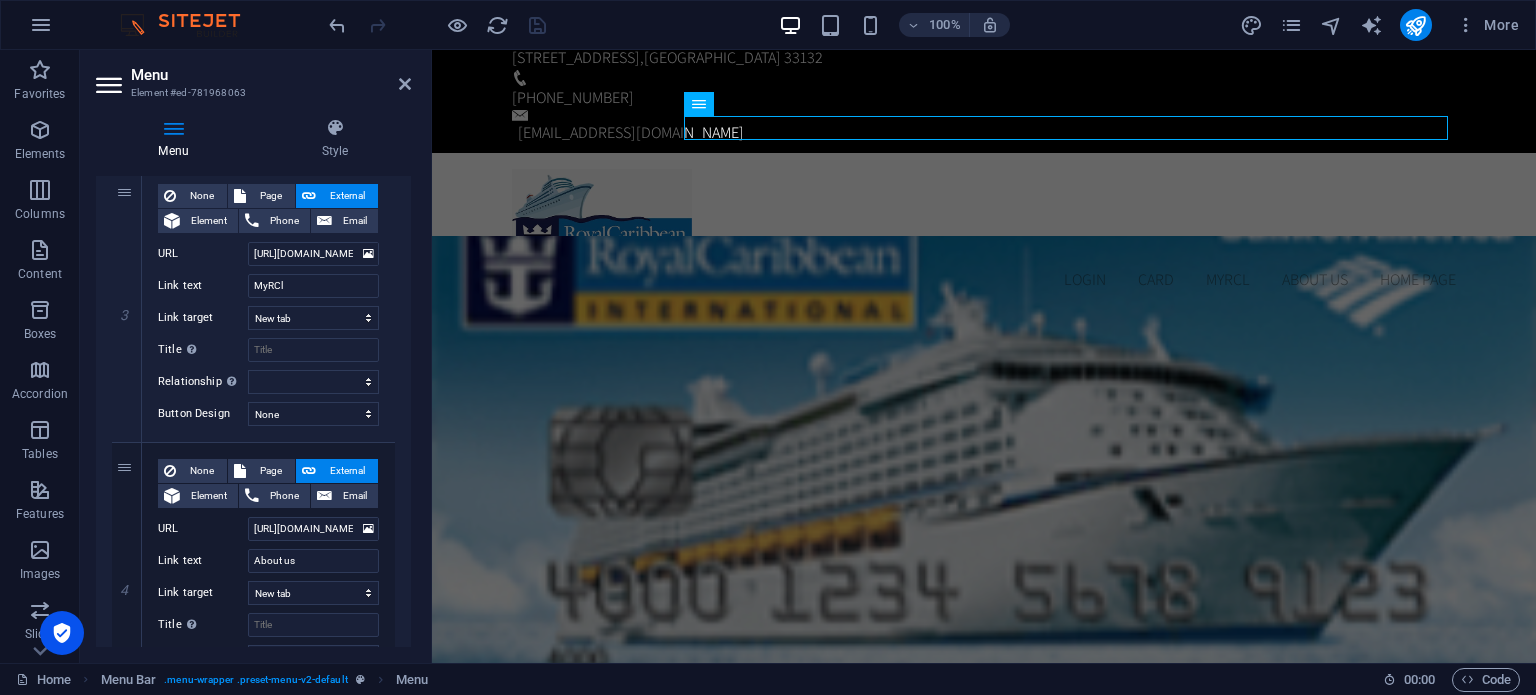 scroll, scrollTop: 448, scrollLeft: 0, axis: vertical 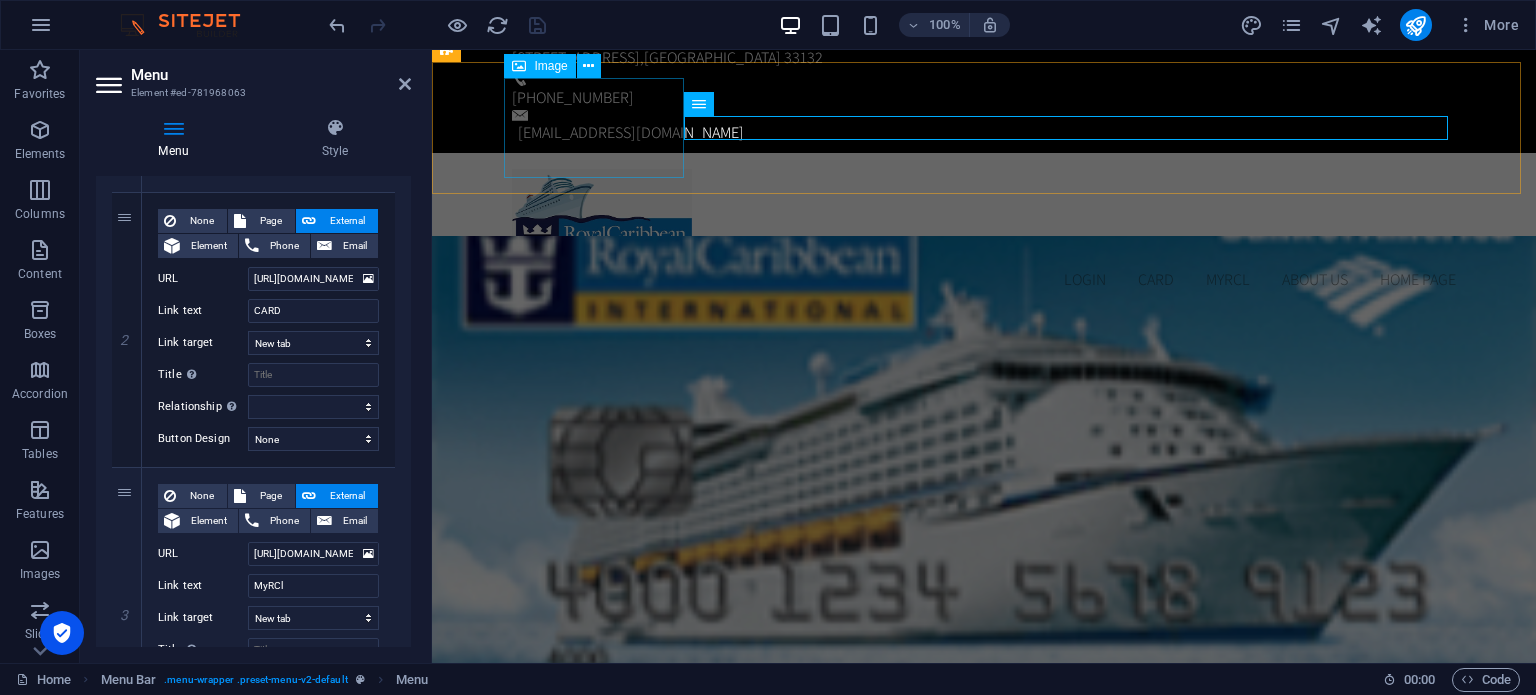 click at bounding box center [984, 219] 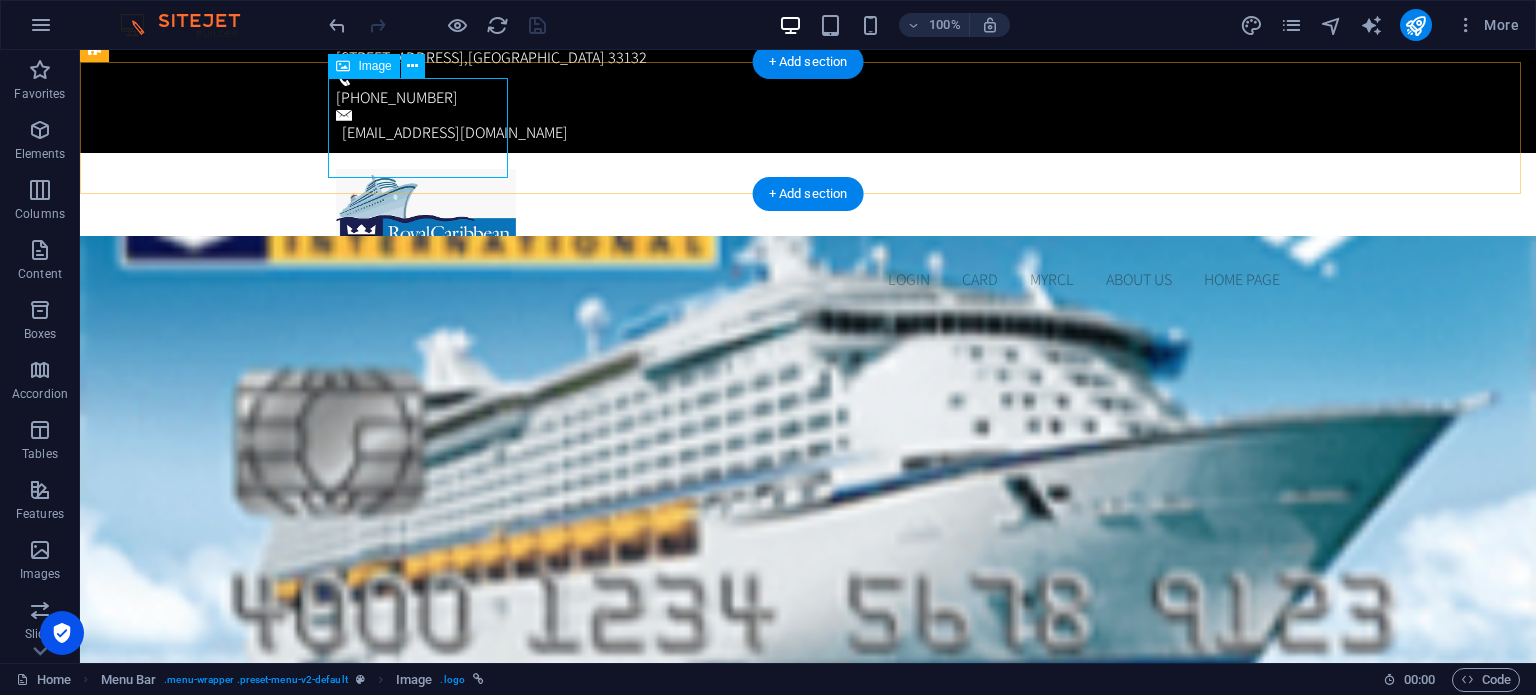 click at bounding box center [808, 219] 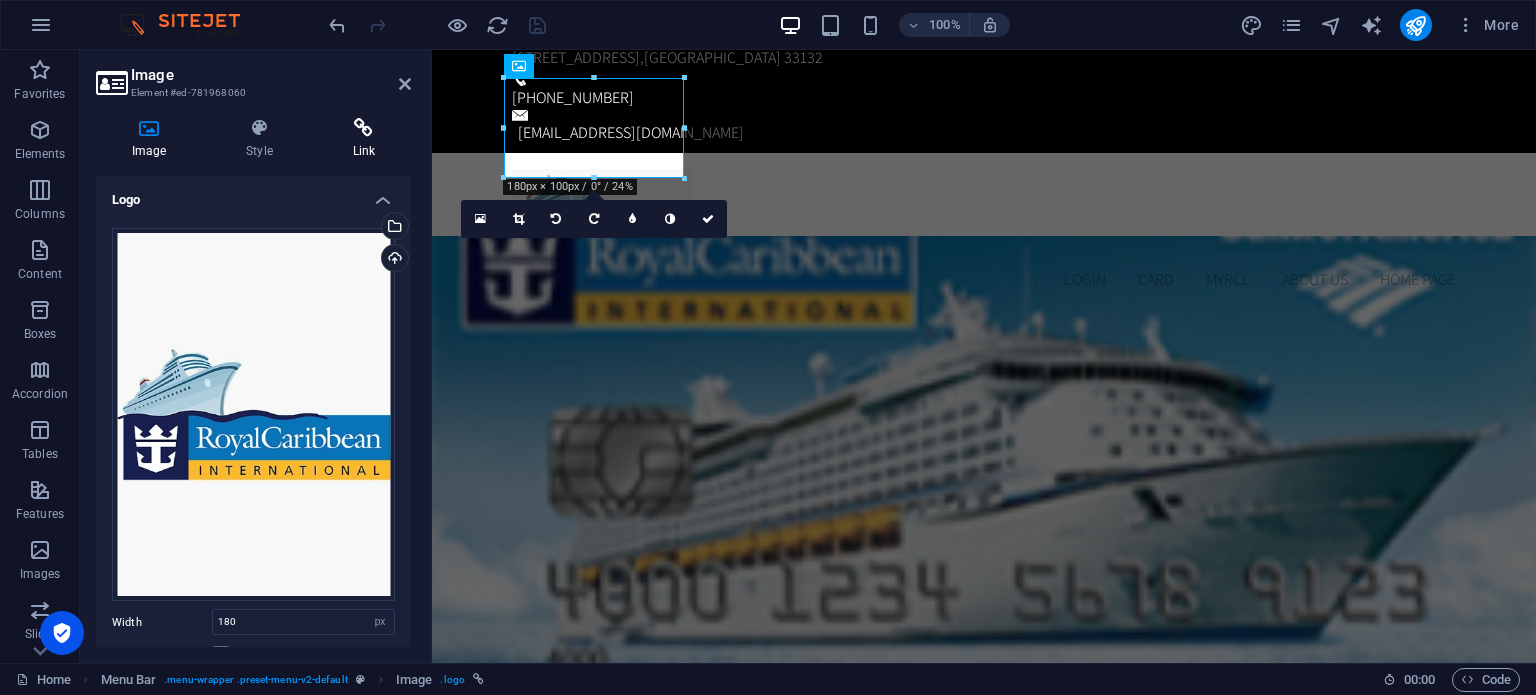 click at bounding box center (364, 128) 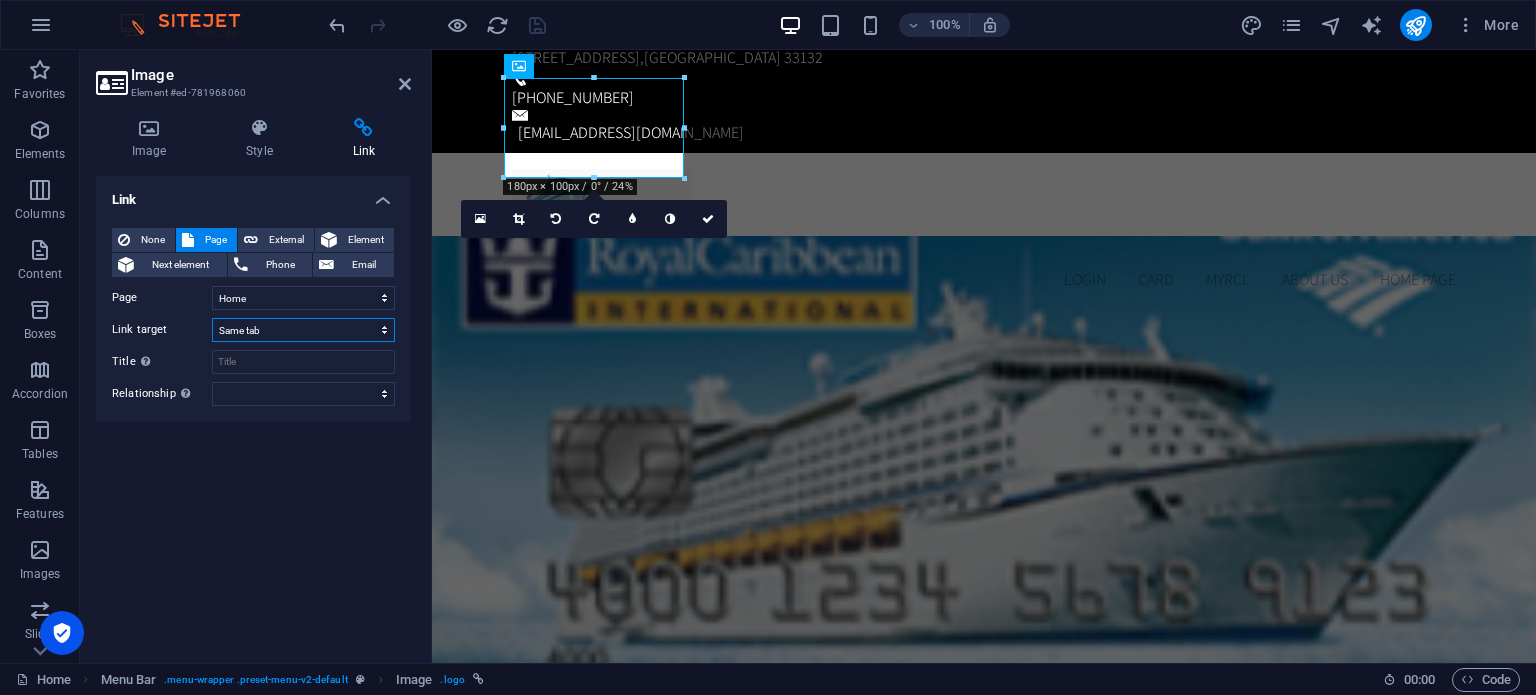 click on "New tab Same tab Overlay" at bounding box center (303, 330) 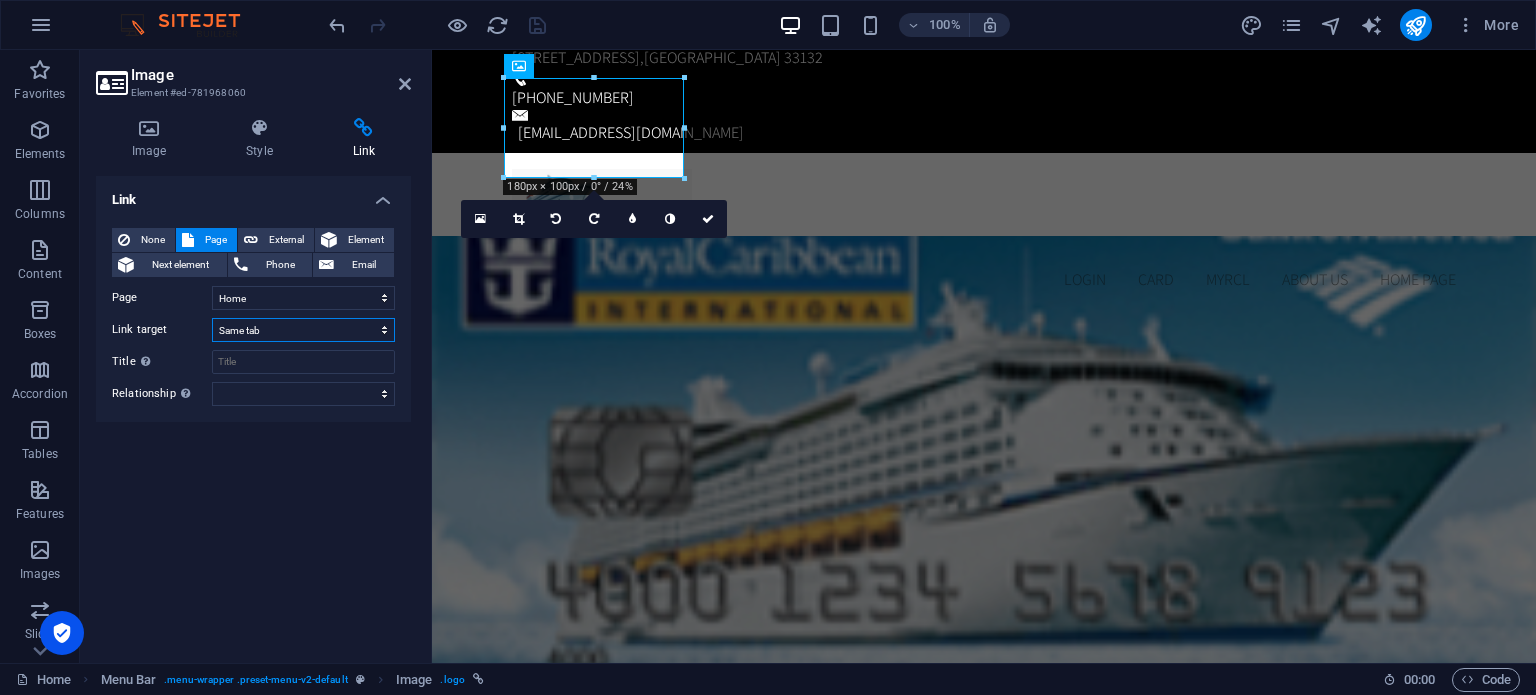select on "blank" 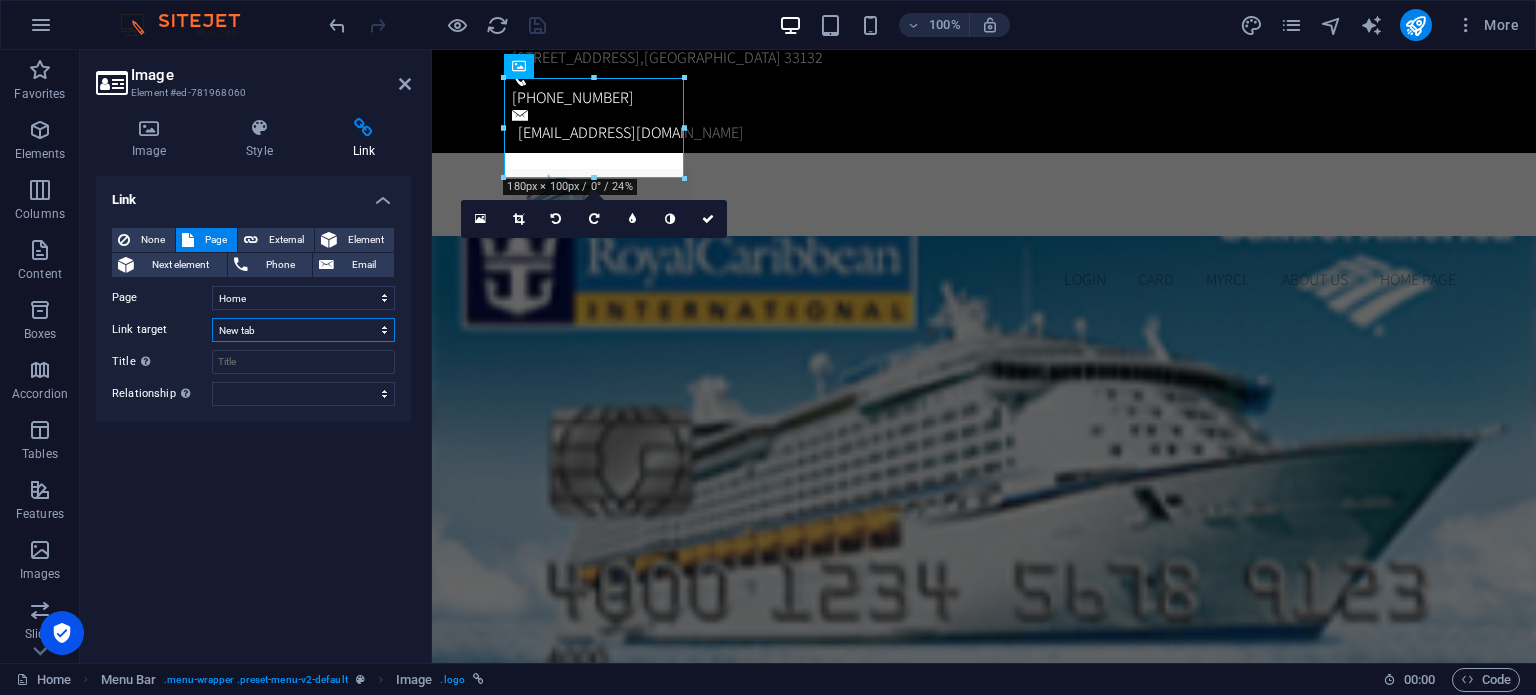 click on "New tab Same tab Overlay" at bounding box center (303, 330) 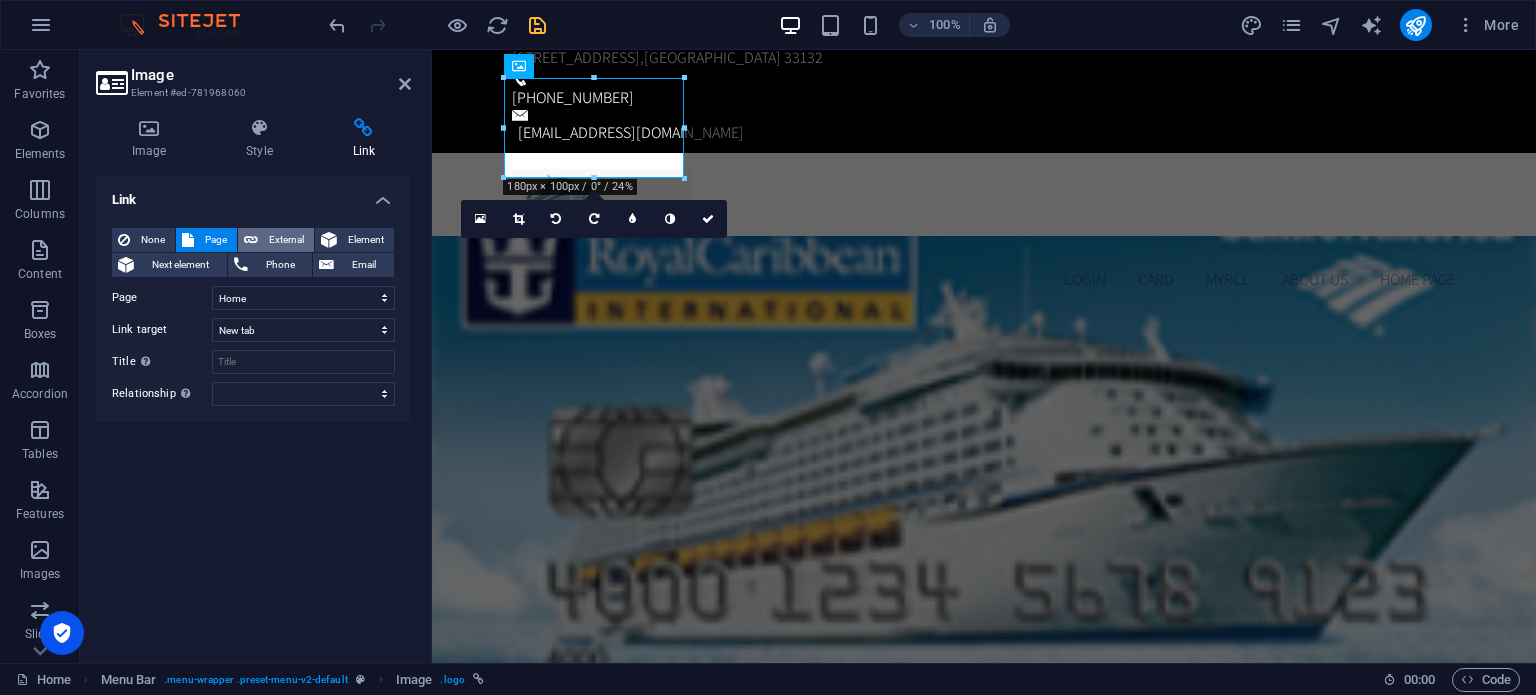 click on "External" at bounding box center [286, 240] 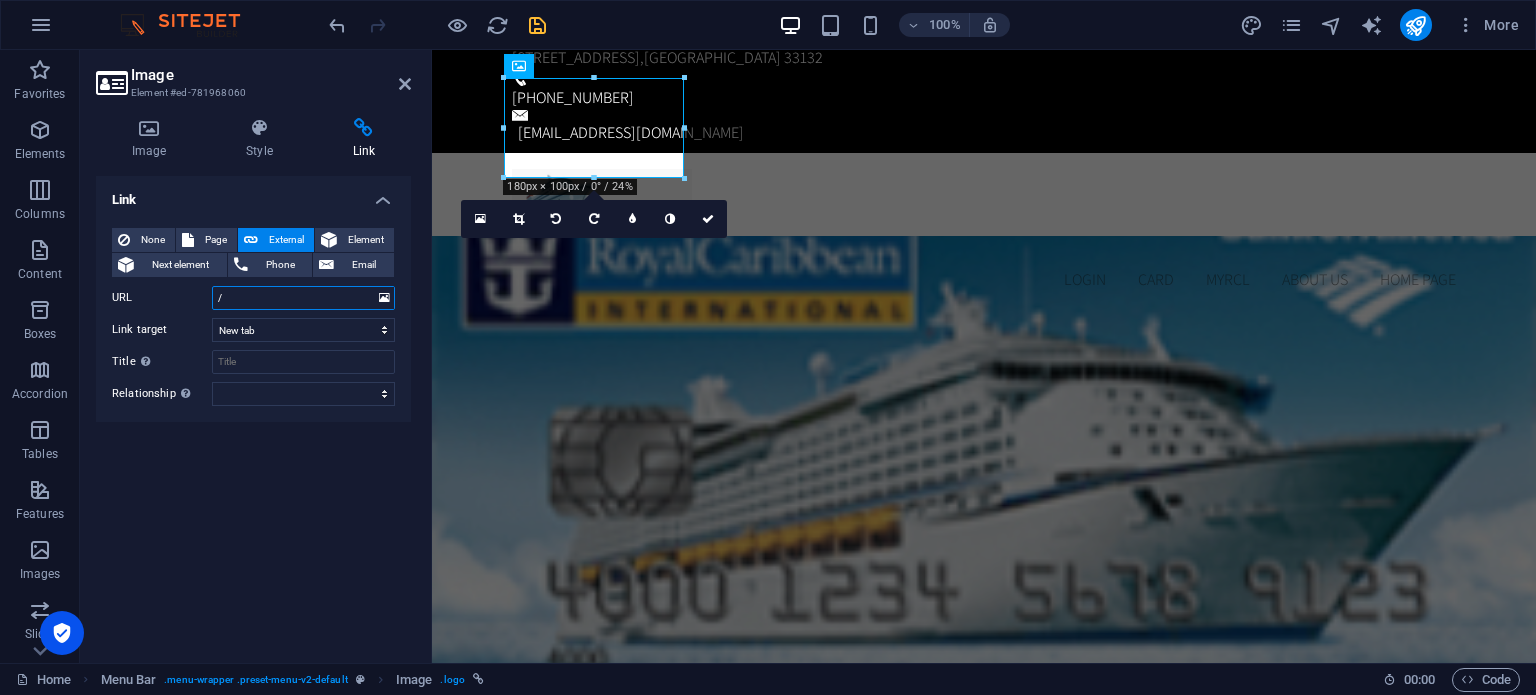 click on "/" at bounding box center (303, 298) 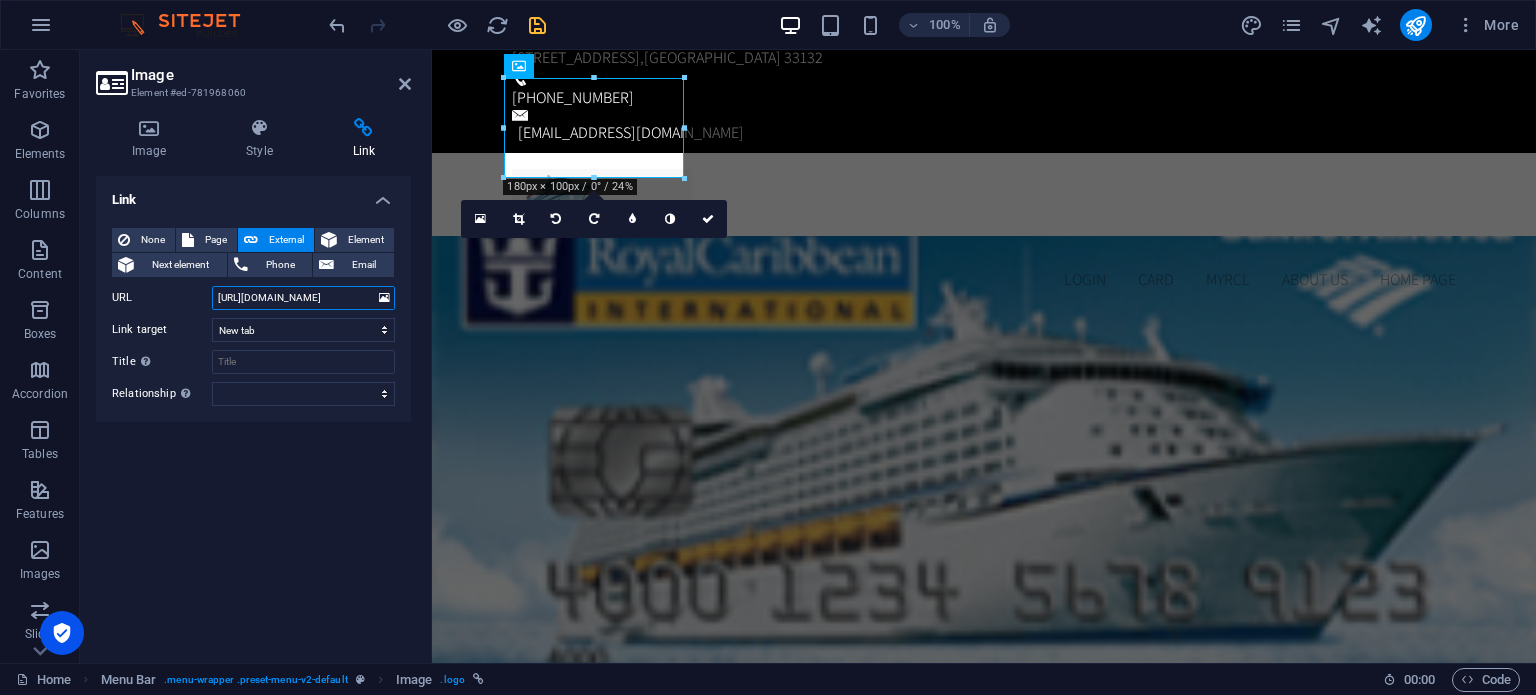 scroll, scrollTop: 0, scrollLeft: 7, axis: horizontal 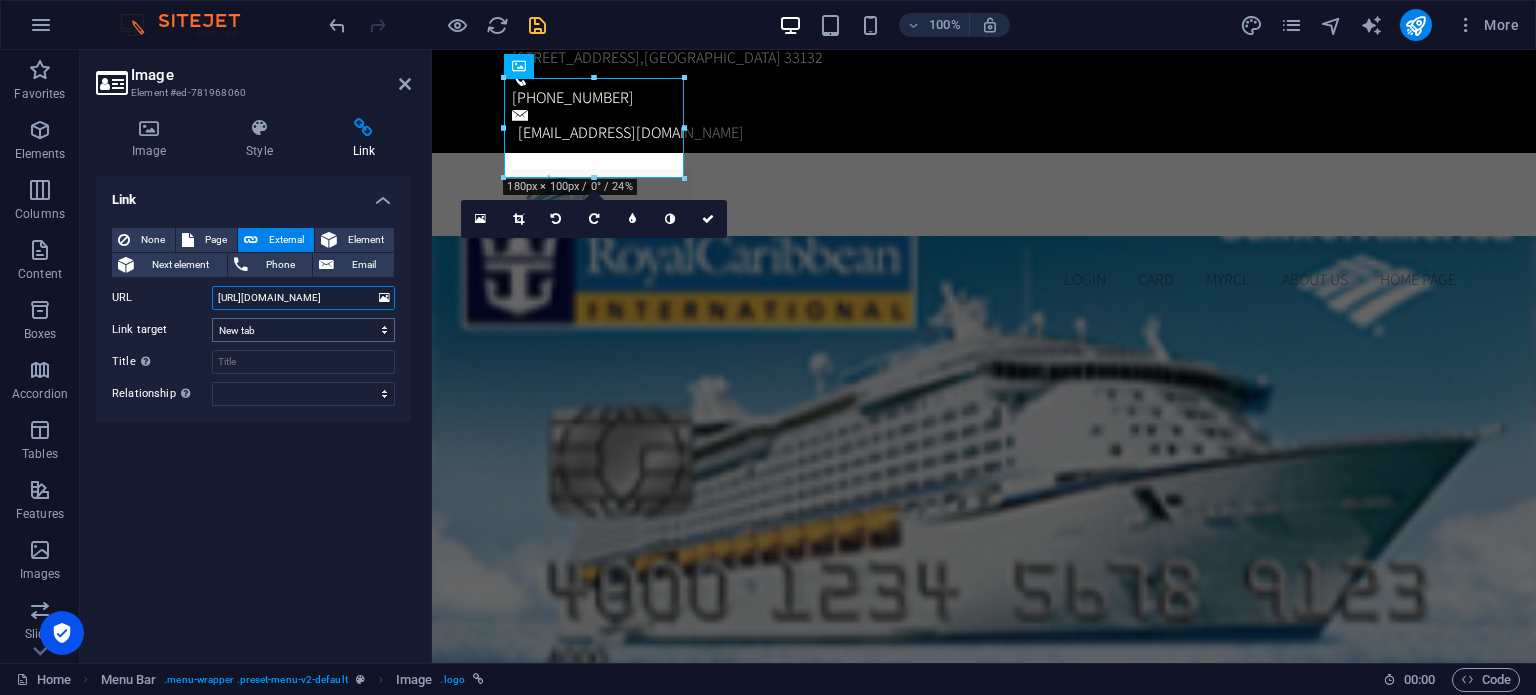 type on "[URL][DOMAIN_NAME]" 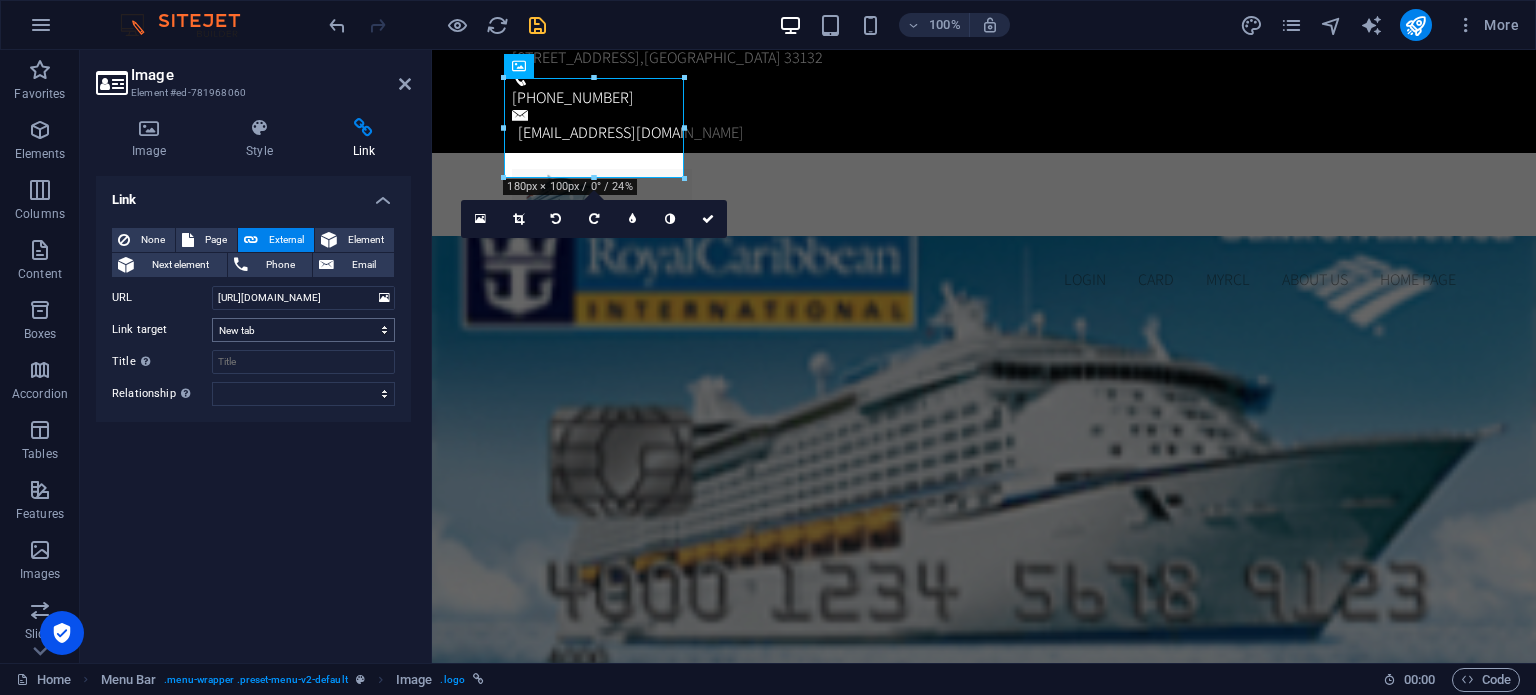 scroll, scrollTop: 0, scrollLeft: 0, axis: both 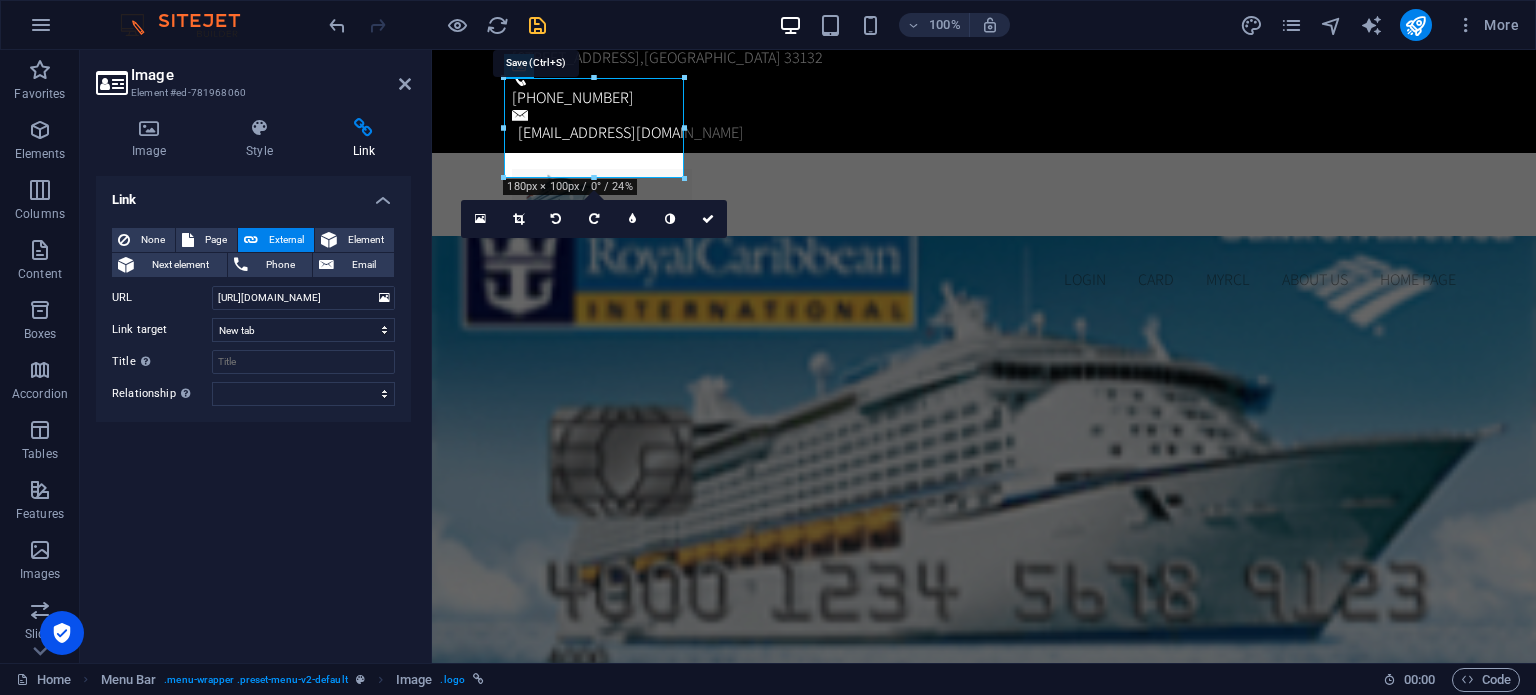 click at bounding box center (537, 25) 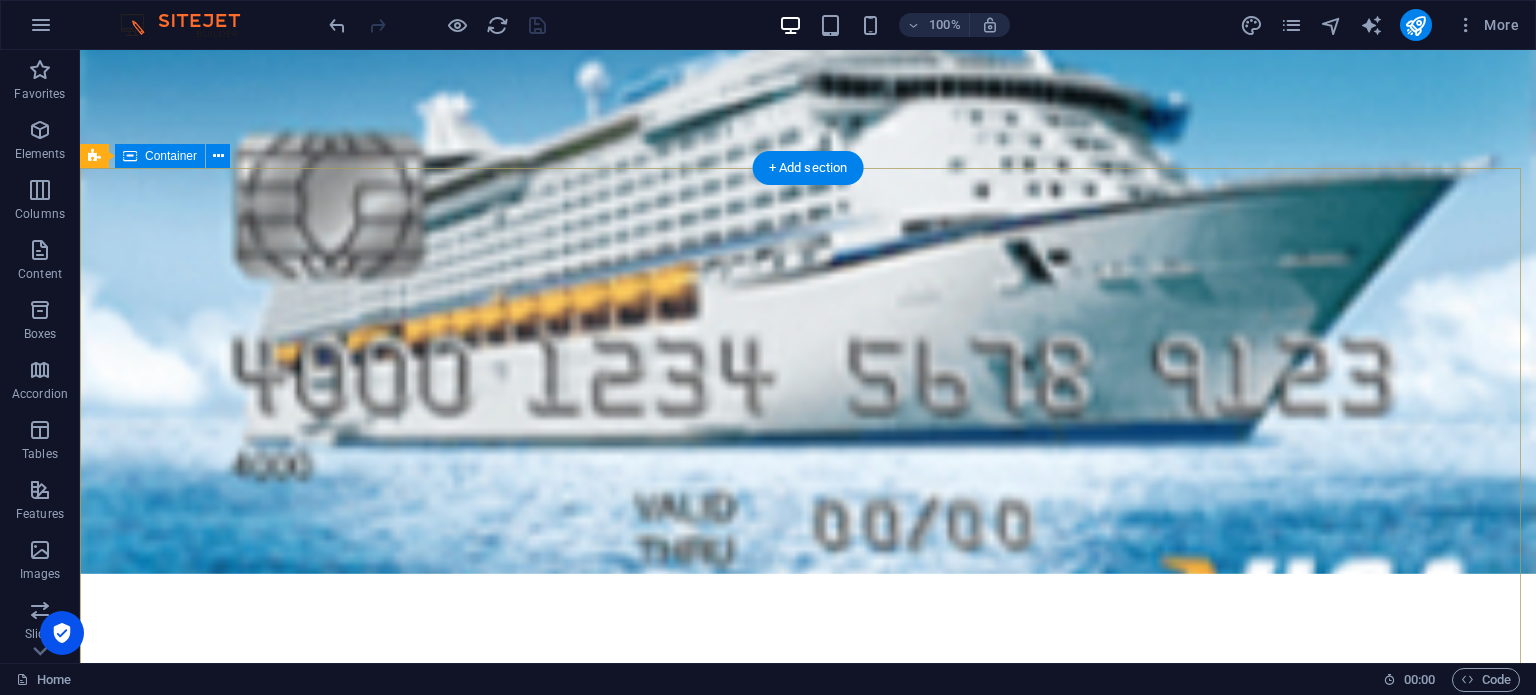 scroll, scrollTop: 28, scrollLeft: 0, axis: vertical 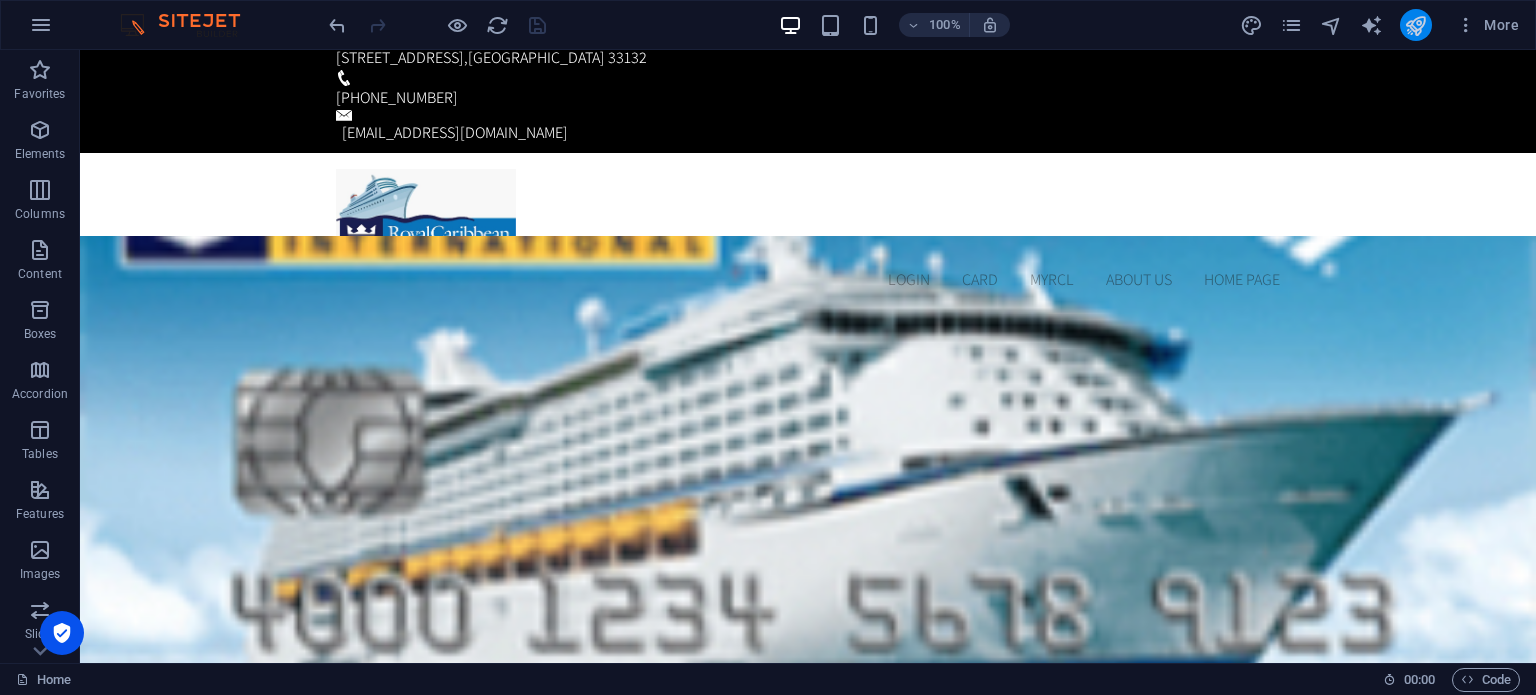 click at bounding box center (1416, 25) 